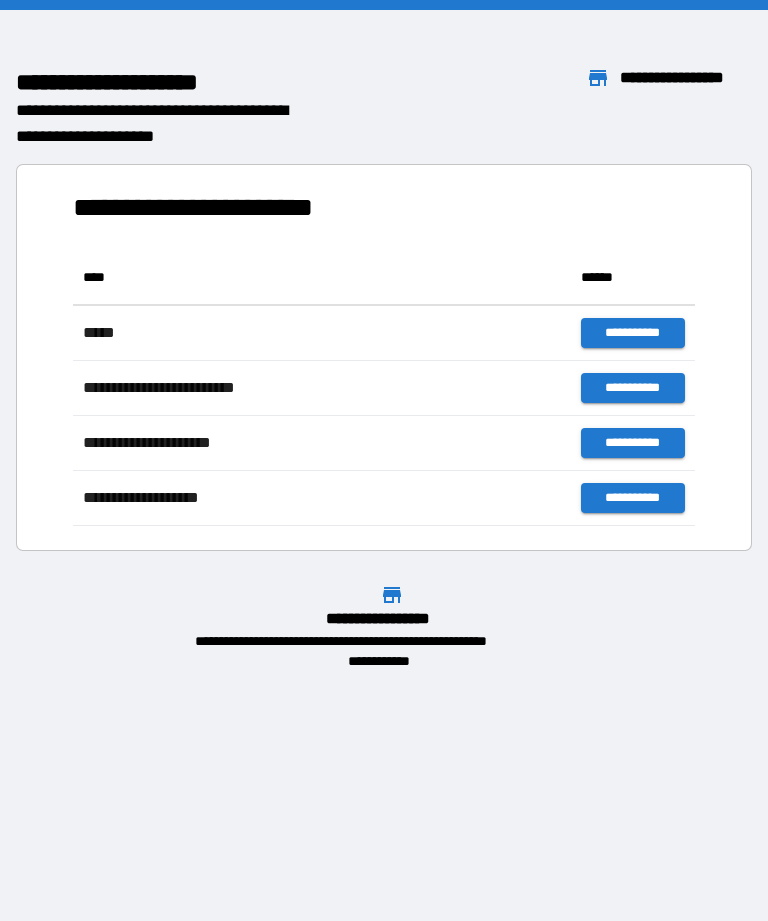 scroll, scrollTop: 0, scrollLeft: 0, axis: both 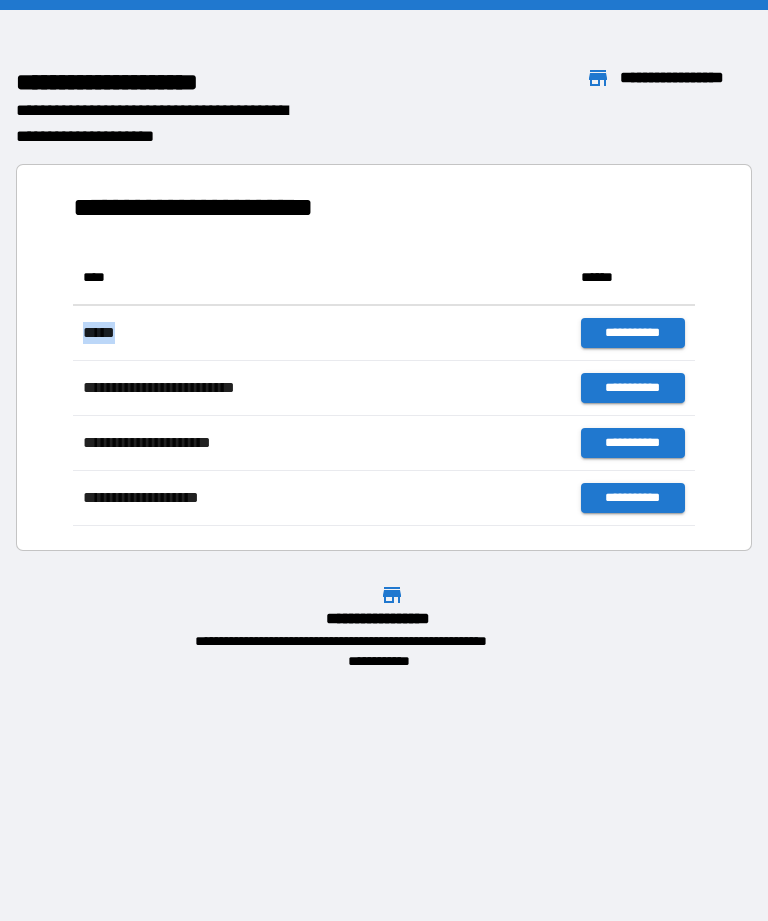 click on "**********" at bounding box center (384, 357) 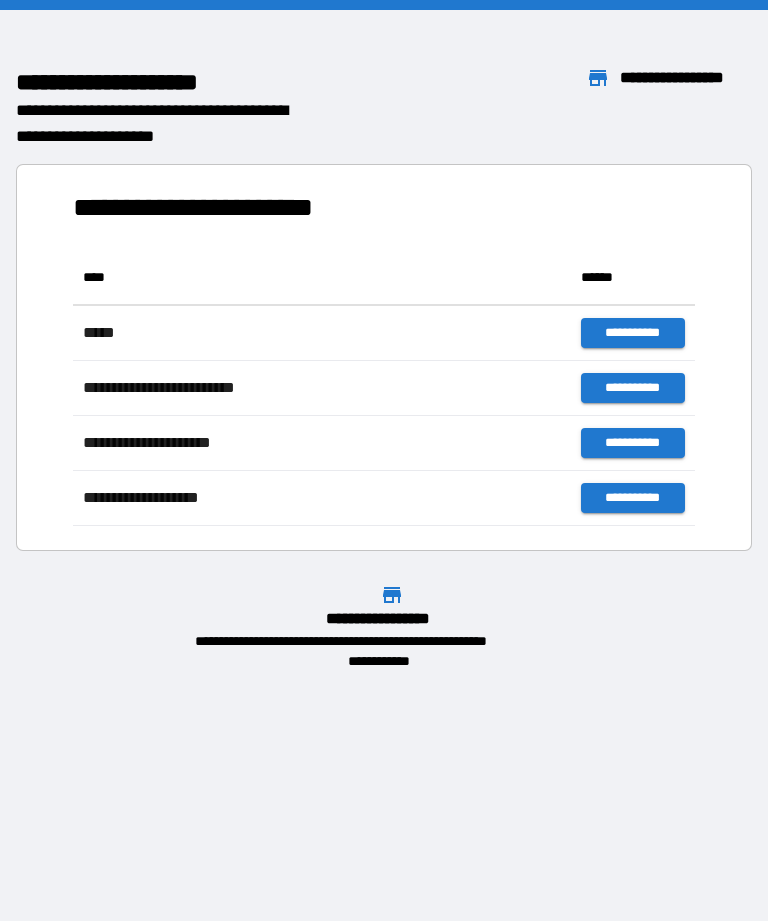 click on "**********" at bounding box center [384, 460] 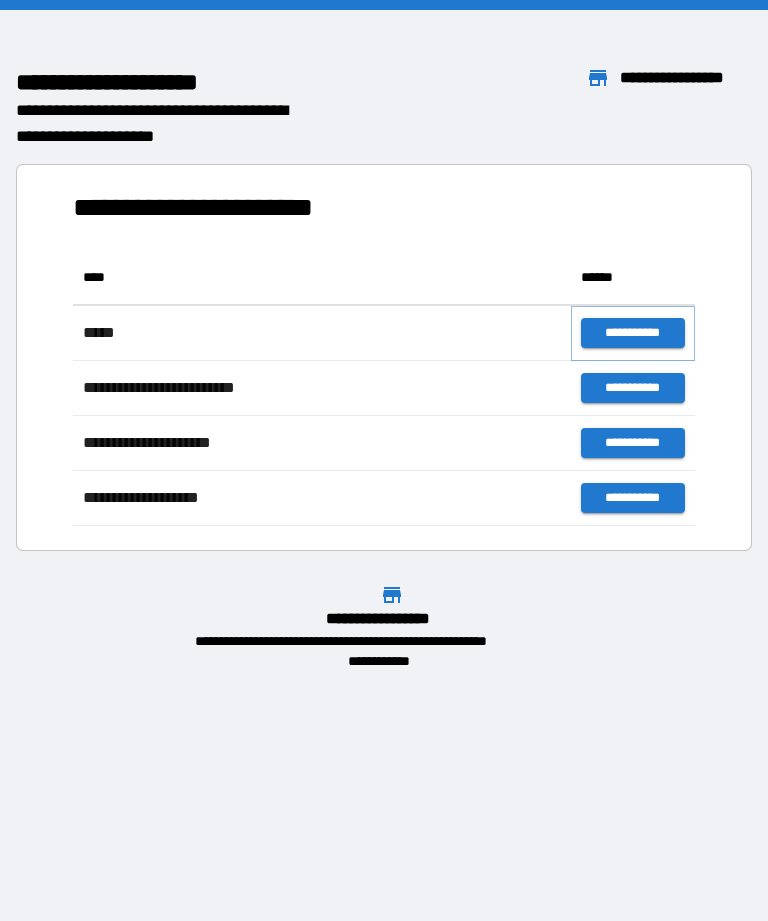 click on "**********" at bounding box center [633, 333] 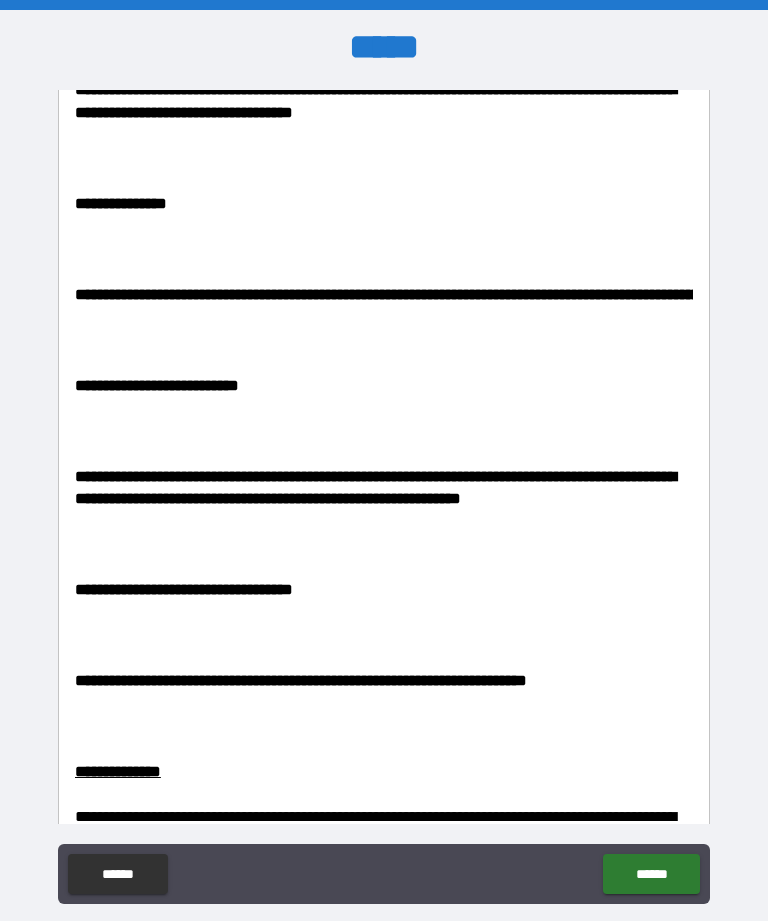 scroll, scrollTop: 404, scrollLeft: 0, axis: vertical 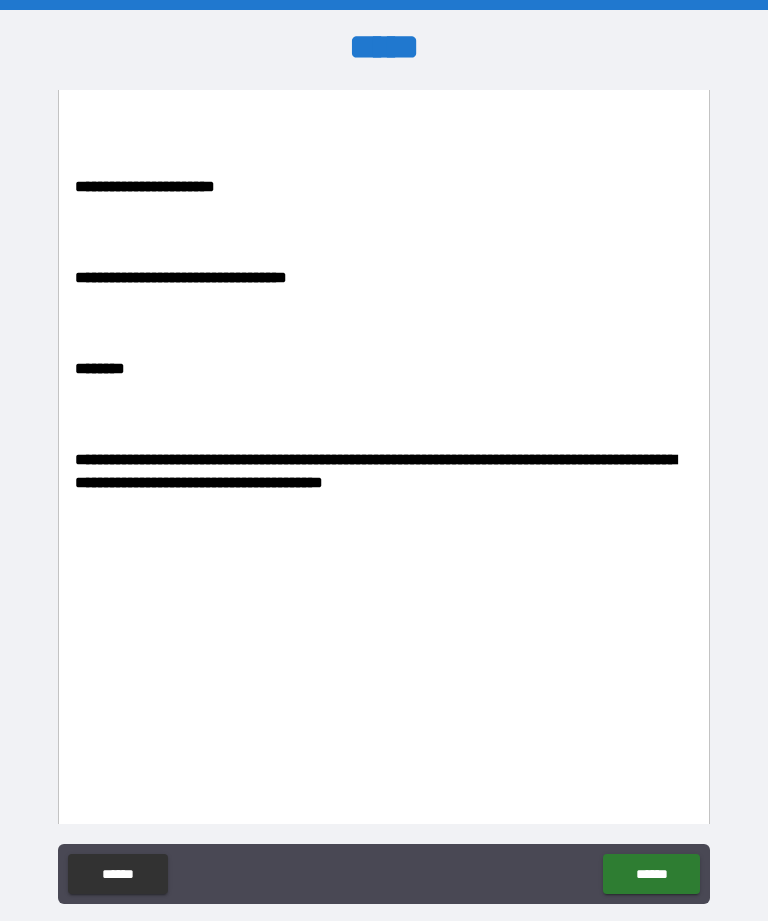 click on "******" at bounding box center (651, 874) 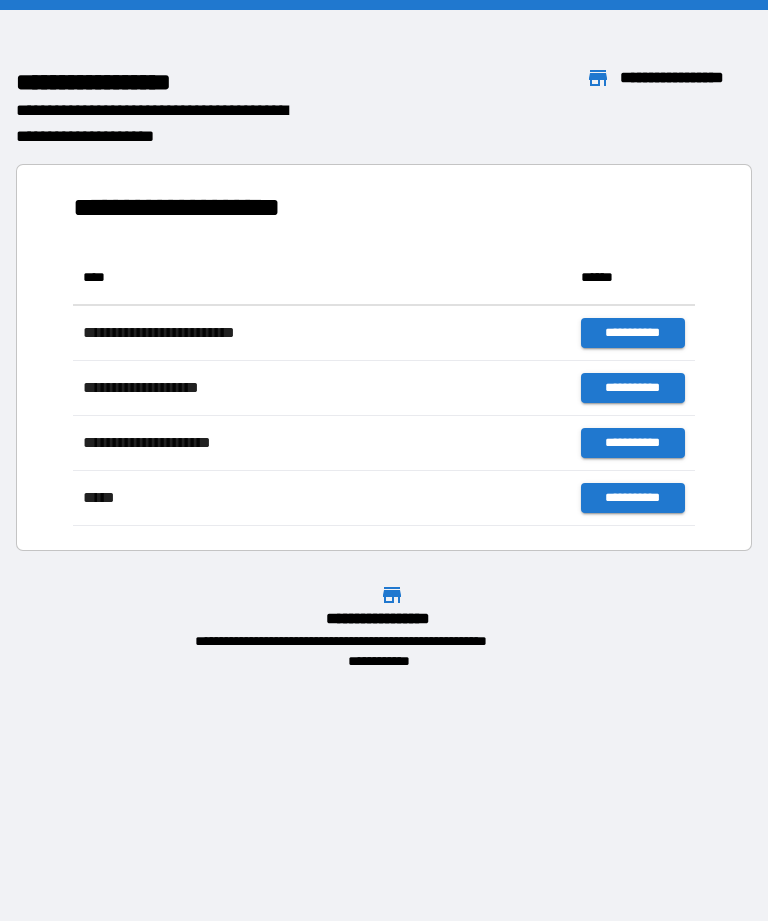 scroll, scrollTop: 276, scrollLeft: 622, axis: both 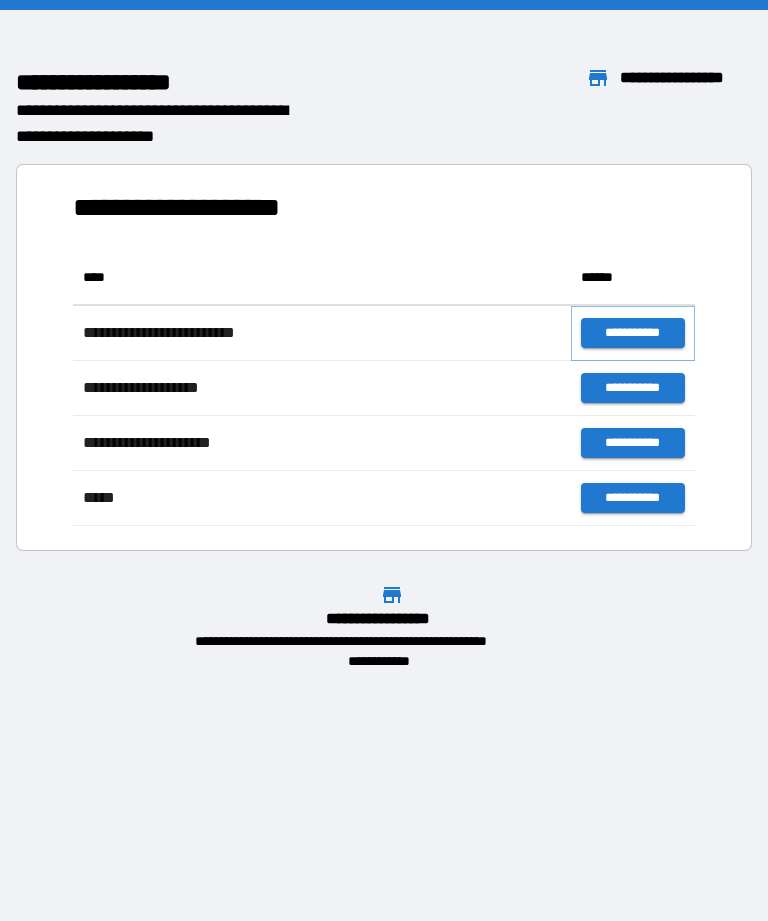 click on "**********" at bounding box center (633, 333) 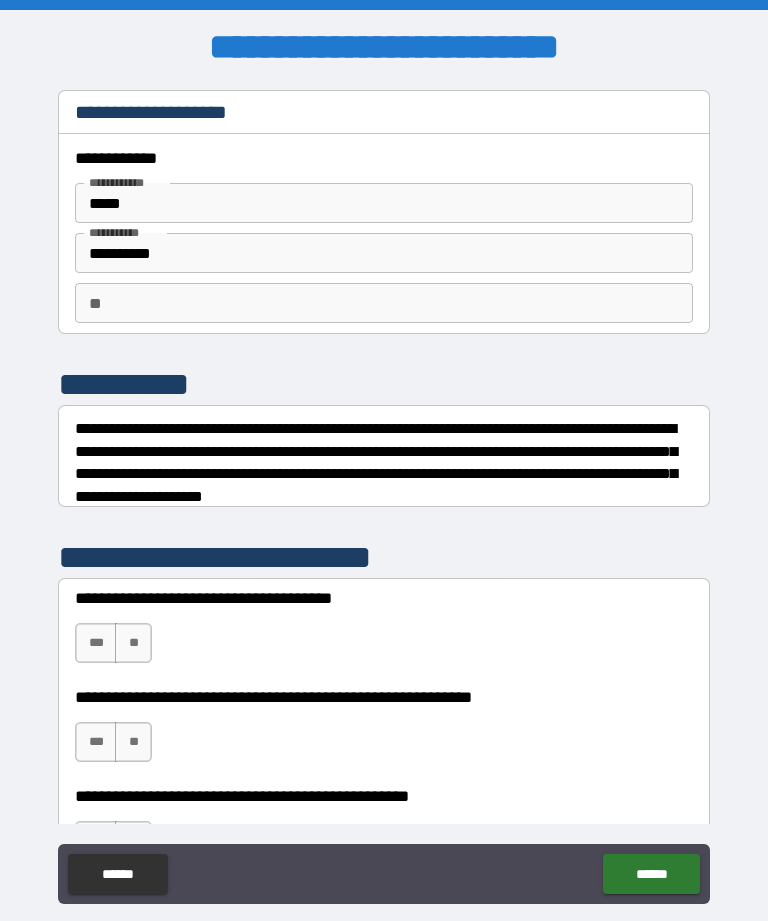 click on "***" at bounding box center [96, 643] 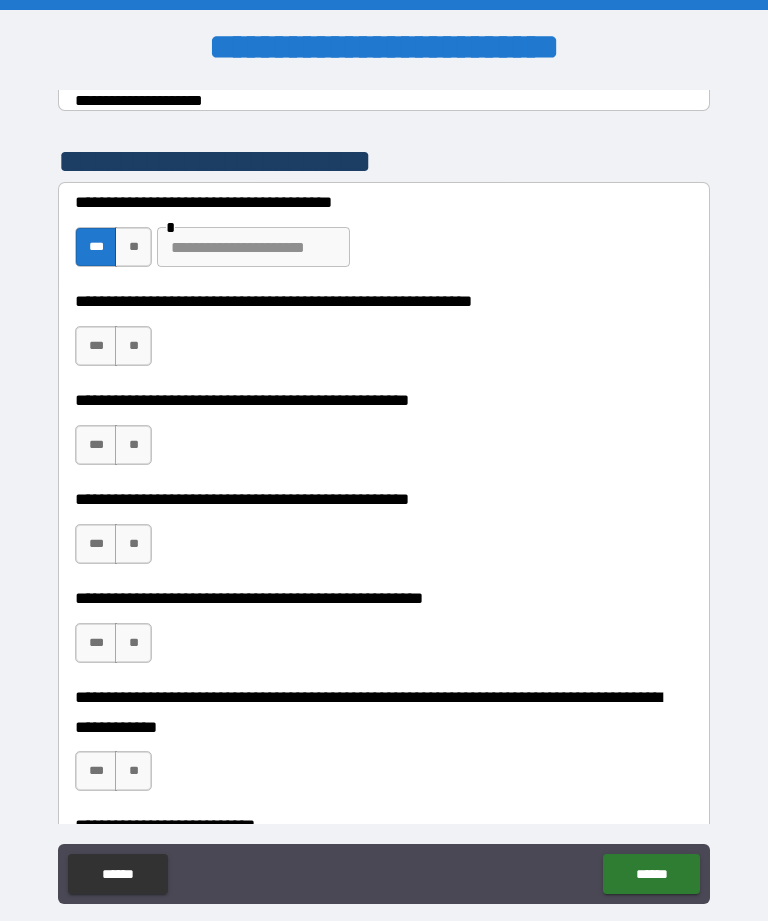 scroll, scrollTop: 398, scrollLeft: 0, axis: vertical 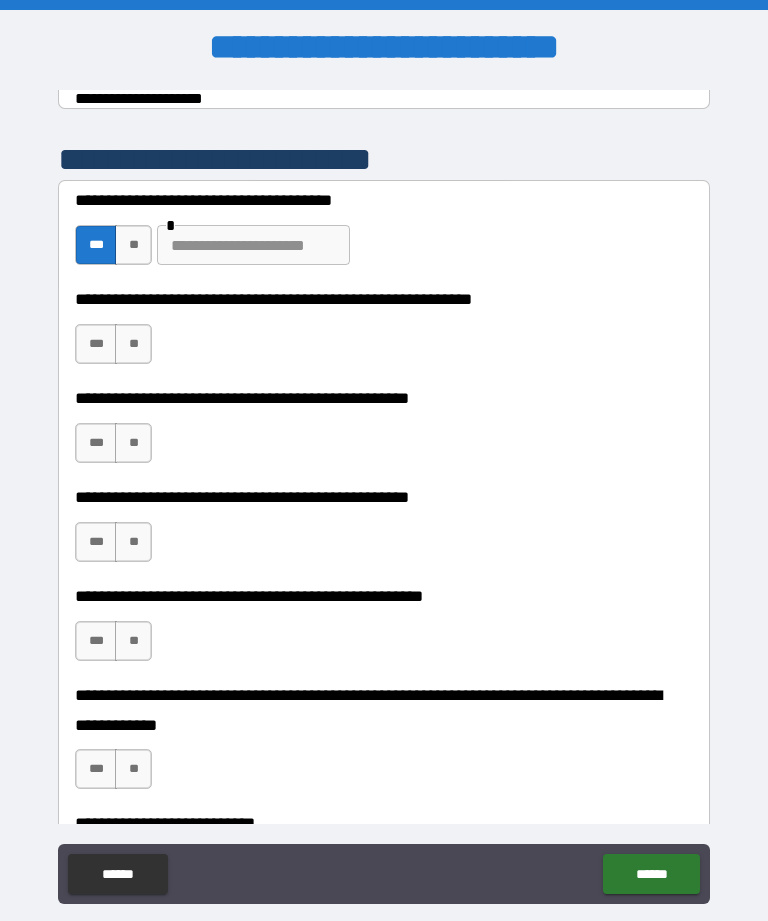 click on "**" at bounding box center [133, 245] 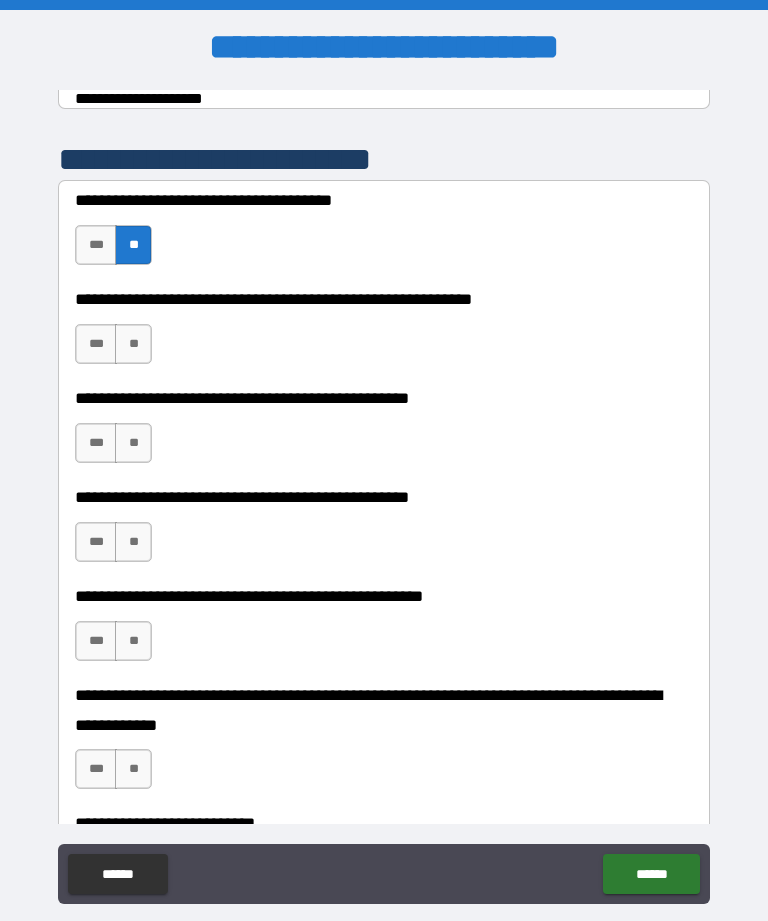 click on "**" at bounding box center (133, 344) 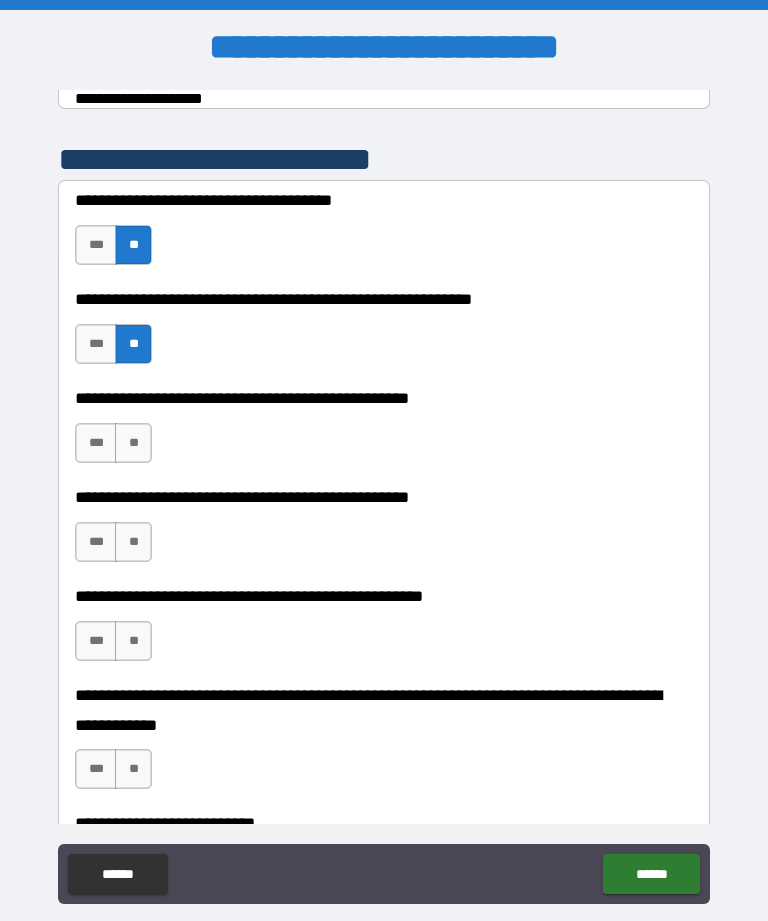 click on "**" at bounding box center (133, 443) 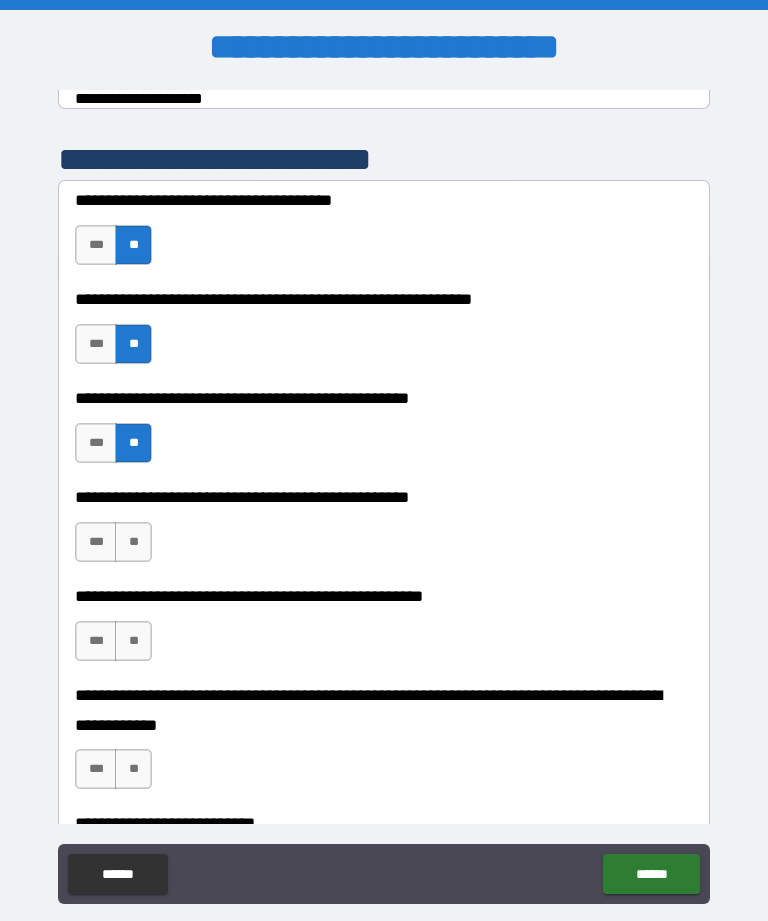 click on "**" at bounding box center (133, 542) 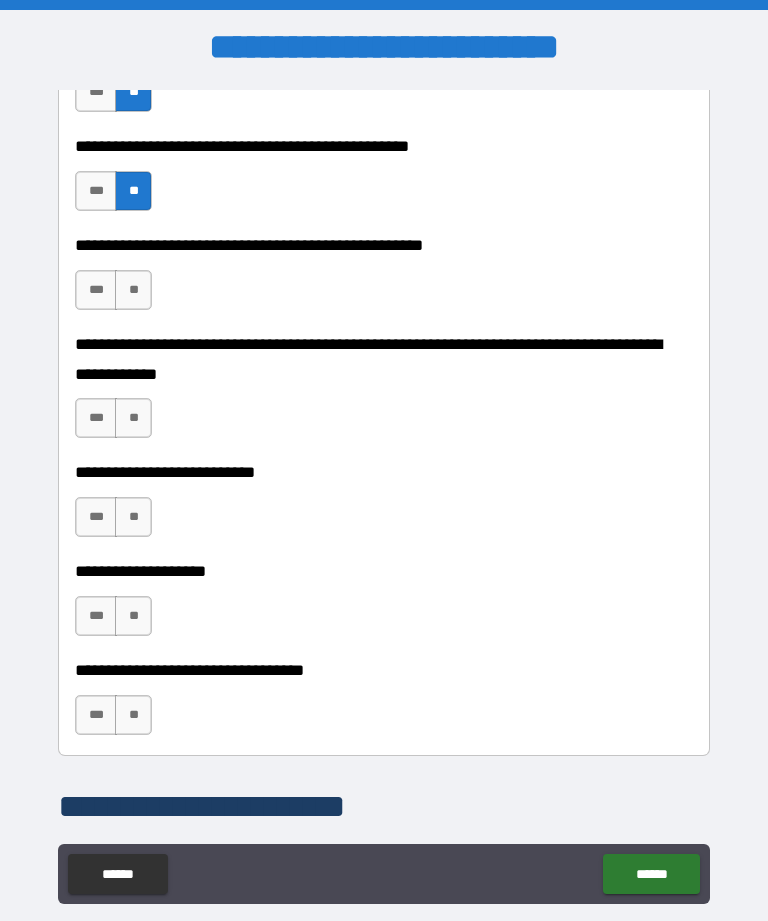 scroll, scrollTop: 753, scrollLeft: 0, axis: vertical 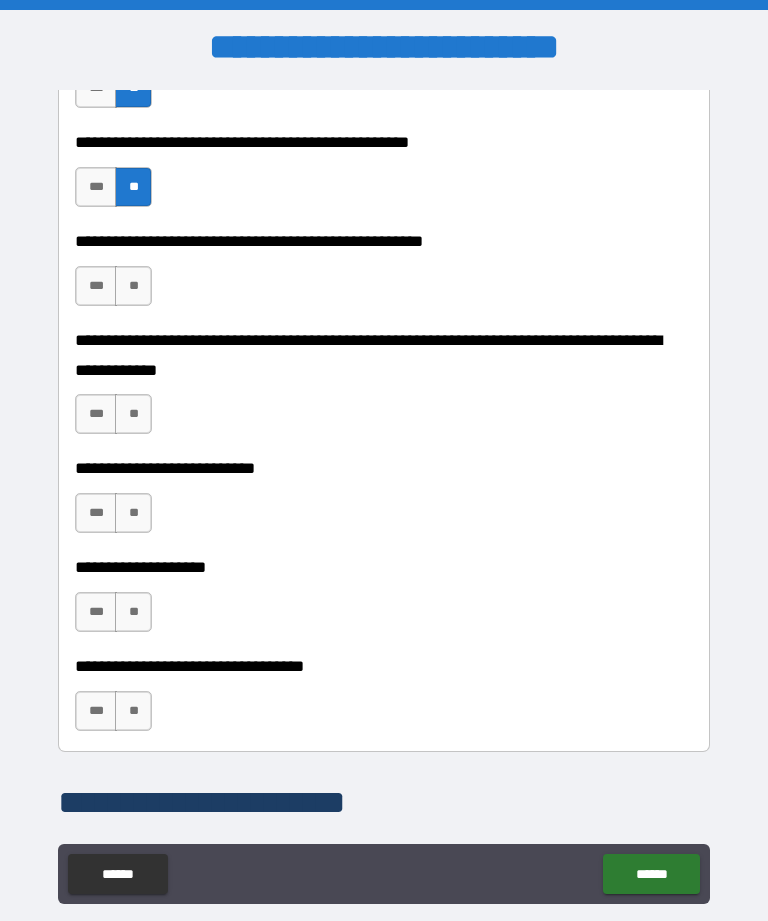 click on "**" at bounding box center [133, 286] 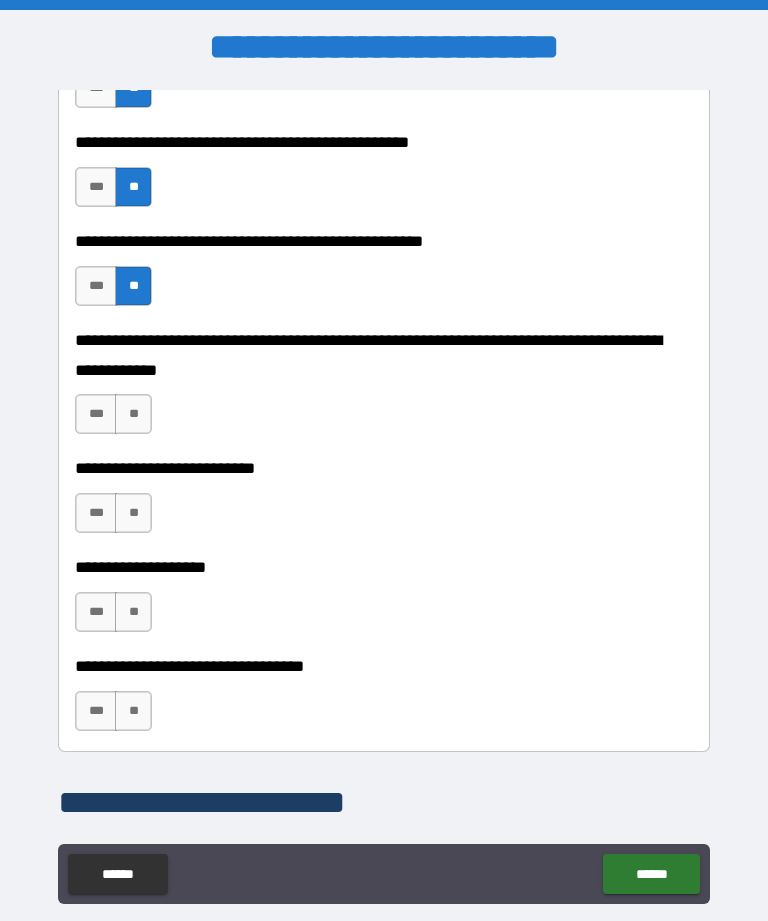 click on "**" at bounding box center (133, 414) 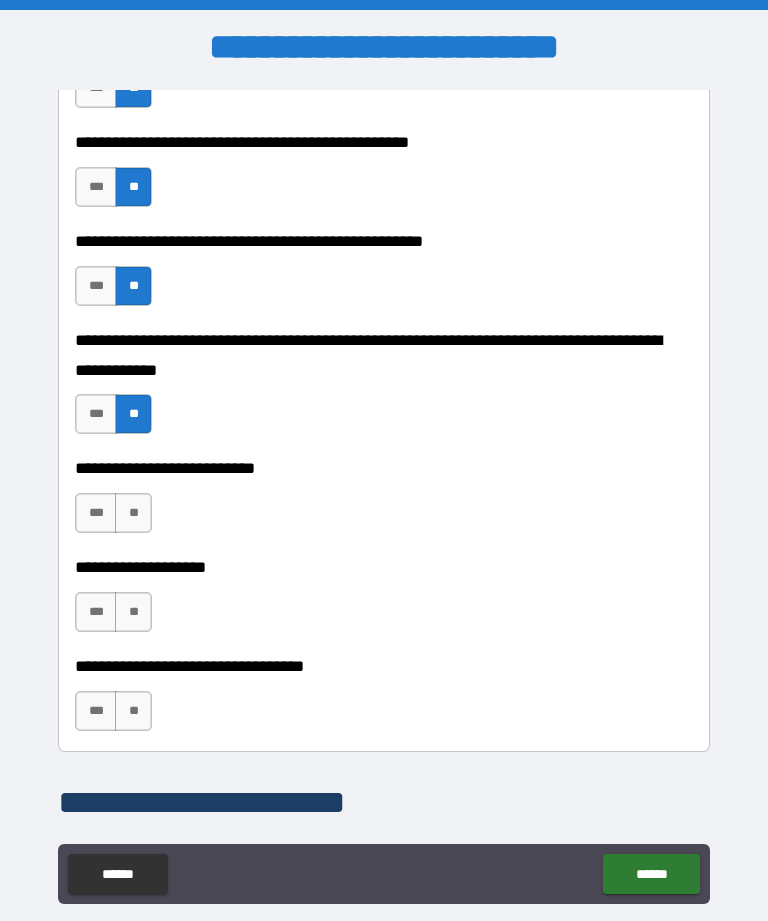 click on "**" at bounding box center (133, 513) 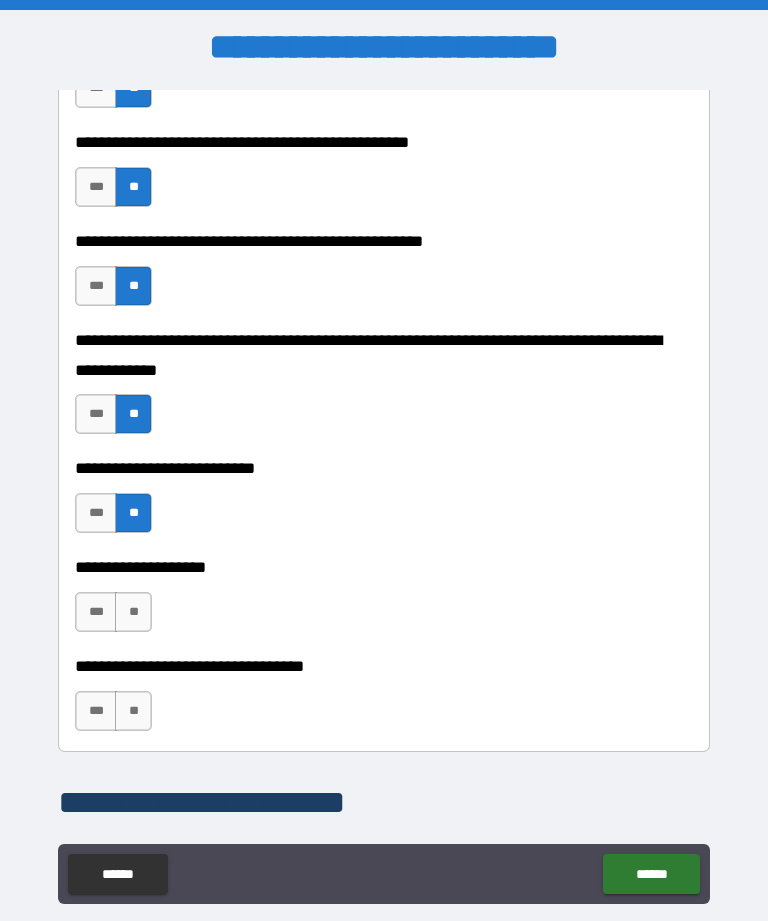 click on "**" at bounding box center (133, 612) 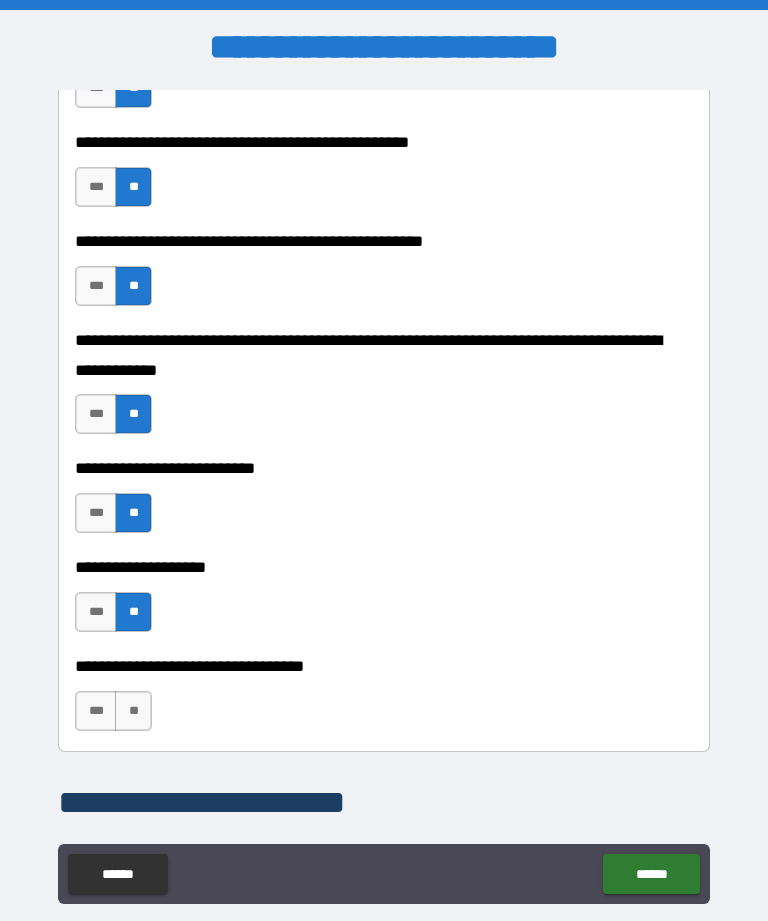 click on "**" at bounding box center [133, 711] 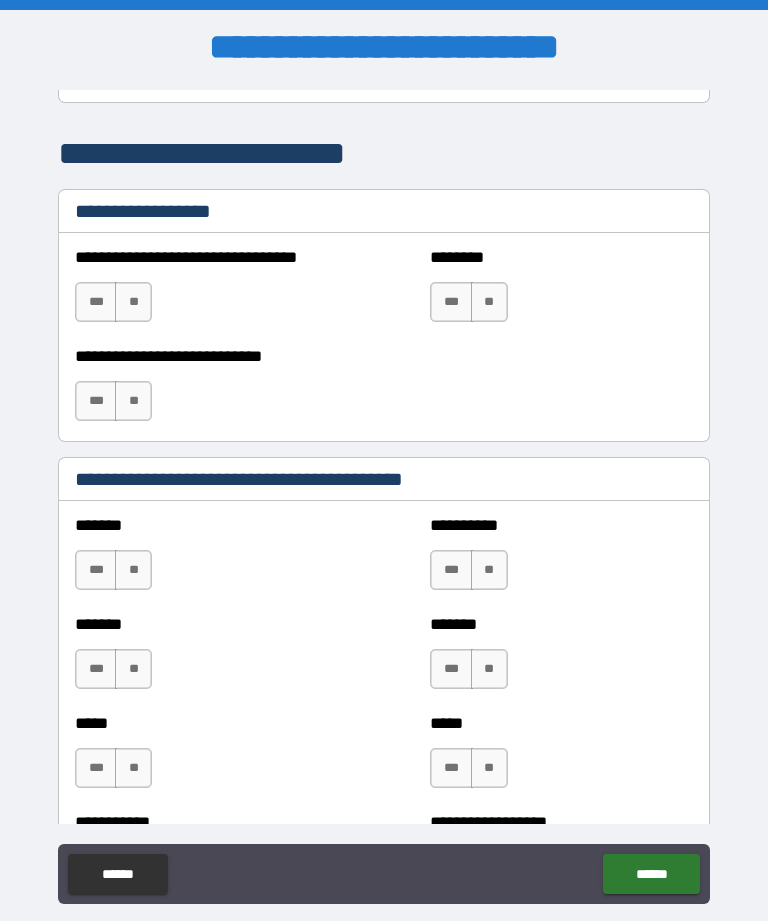 scroll, scrollTop: 1413, scrollLeft: 0, axis: vertical 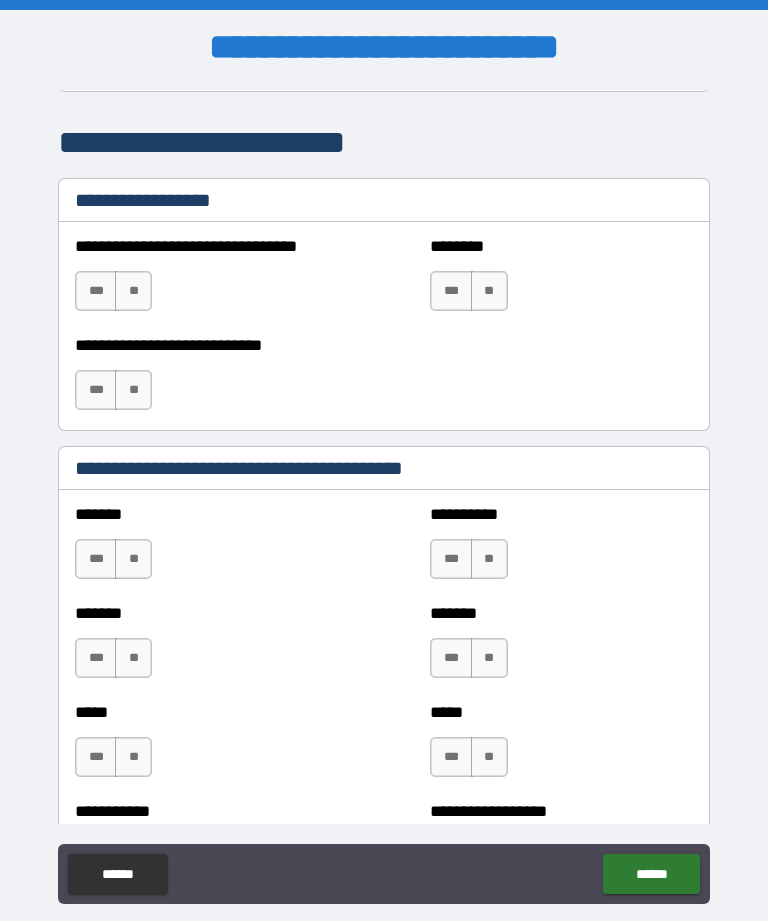 click on "**" at bounding box center (133, 291) 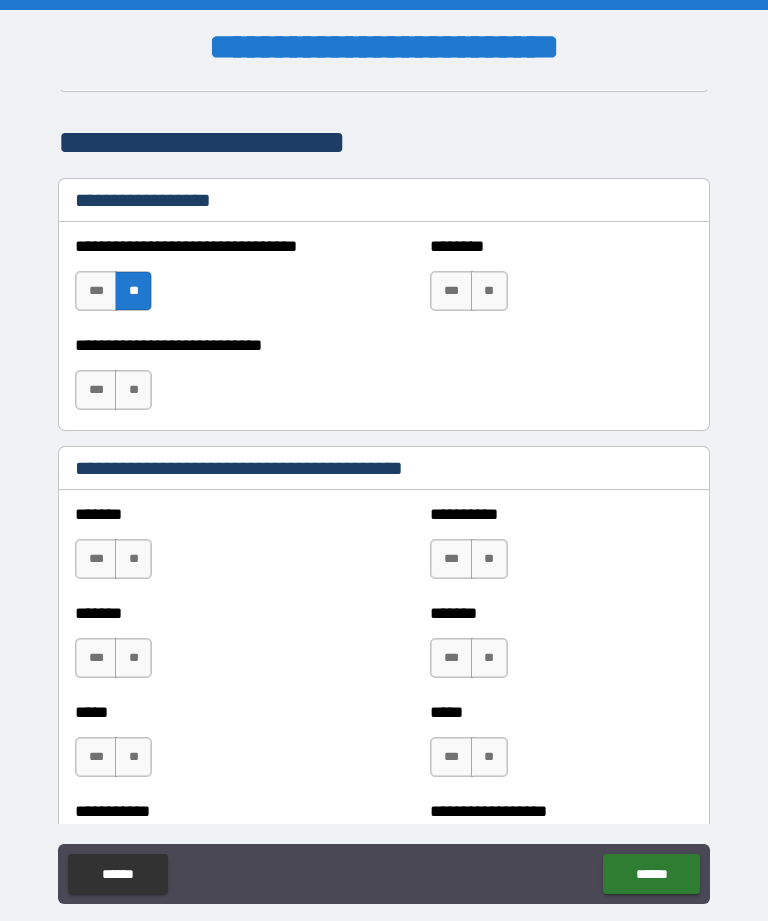 click on "**" at bounding box center [133, 390] 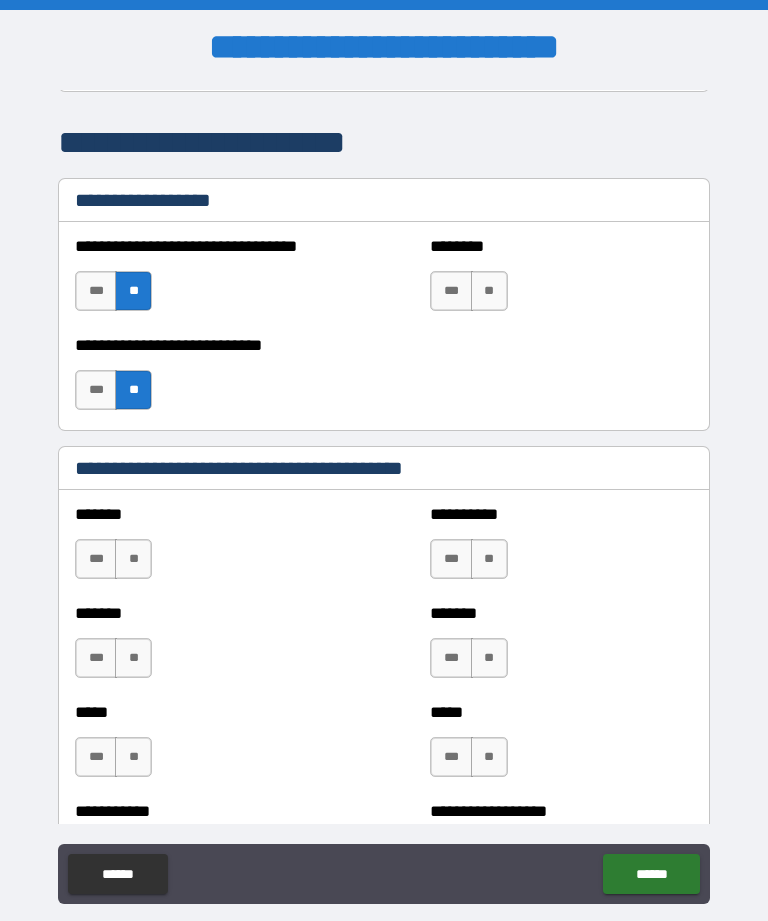 click on "**" at bounding box center [489, 291] 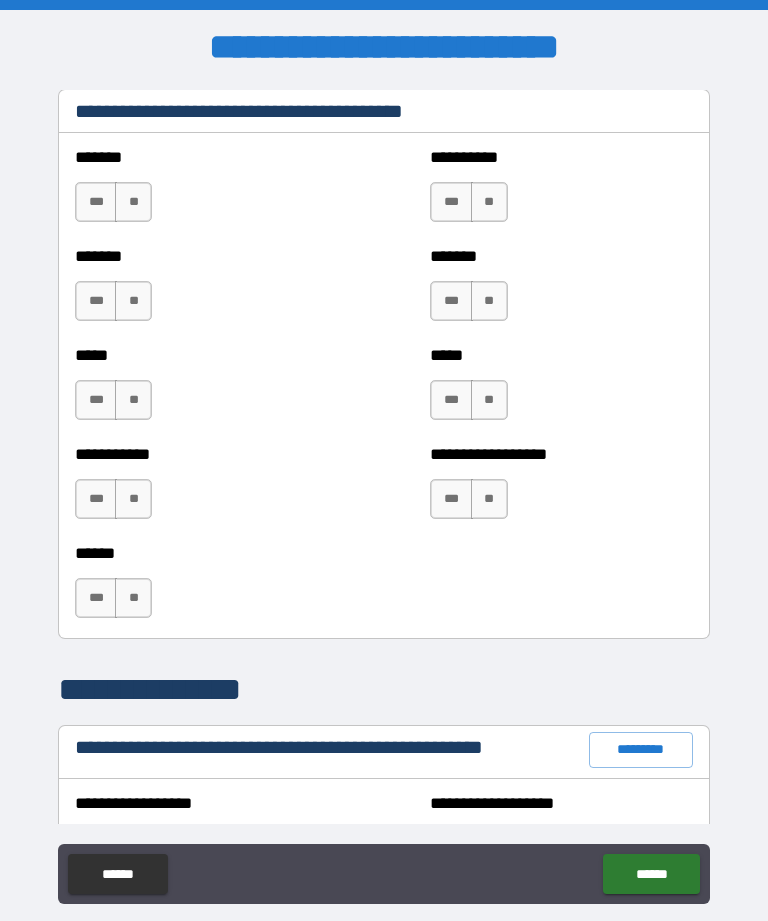 scroll, scrollTop: 1774, scrollLeft: 0, axis: vertical 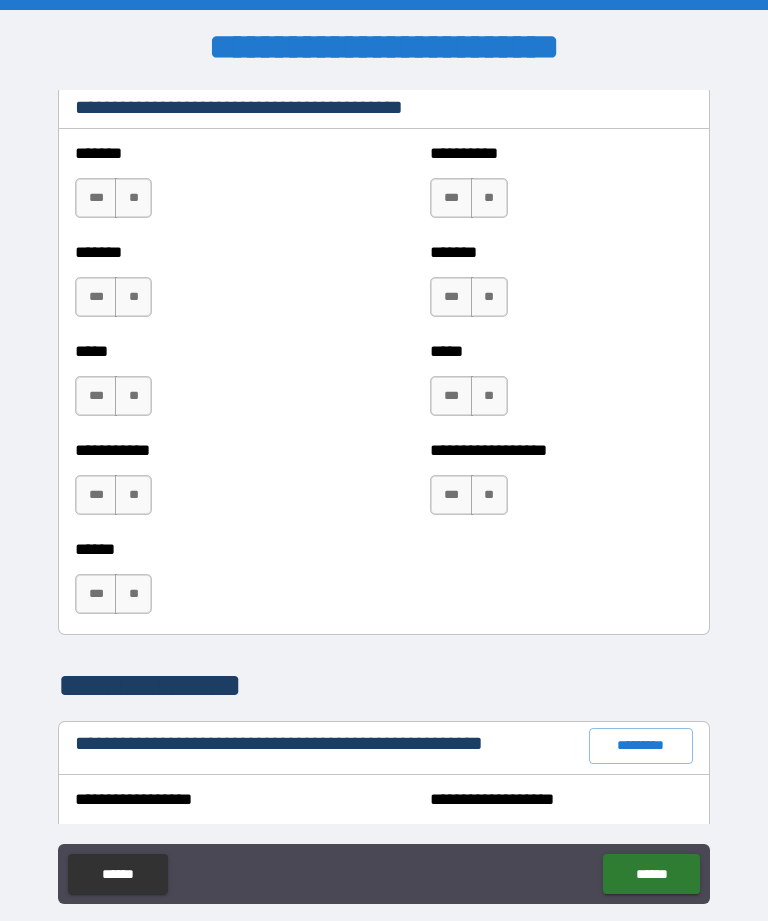 click on "**" at bounding box center [133, 198] 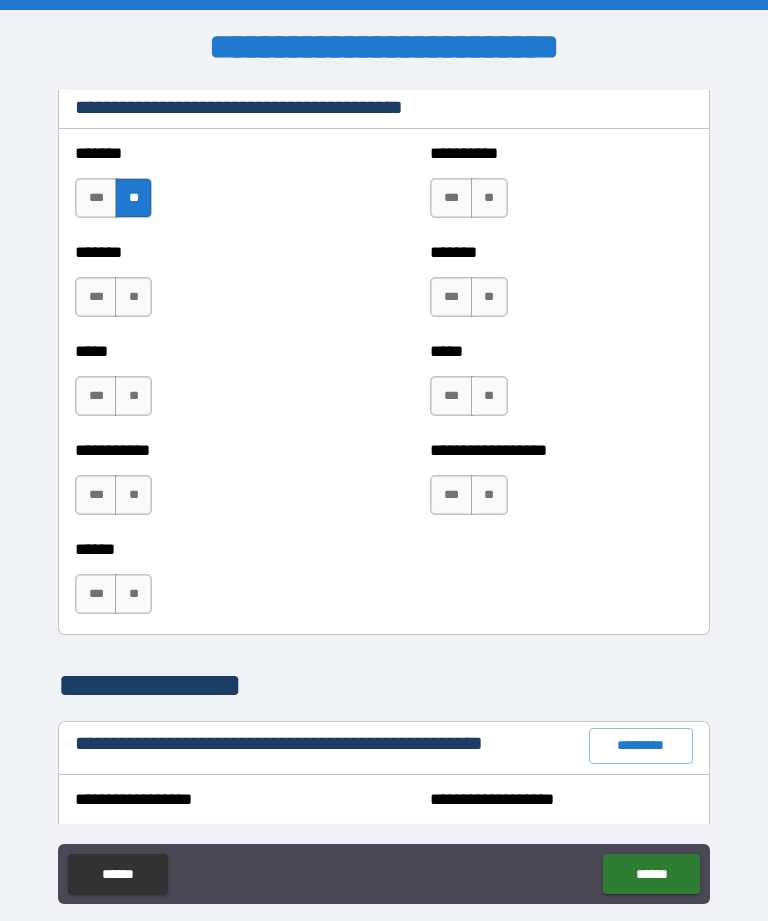 click on "**" at bounding box center (133, 297) 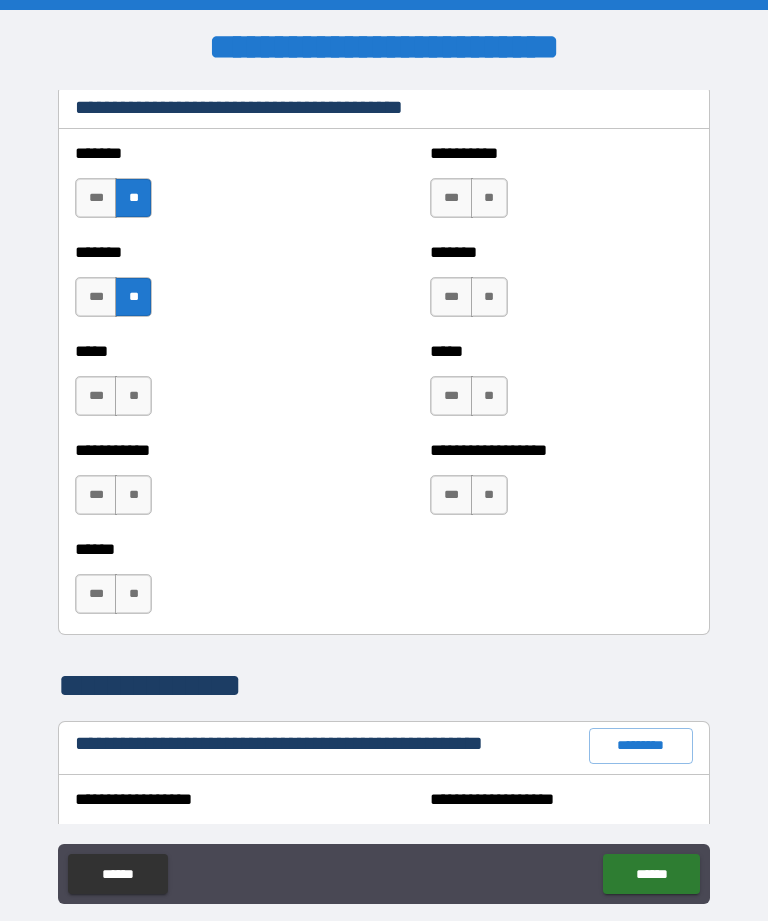 click on "**" at bounding box center [133, 396] 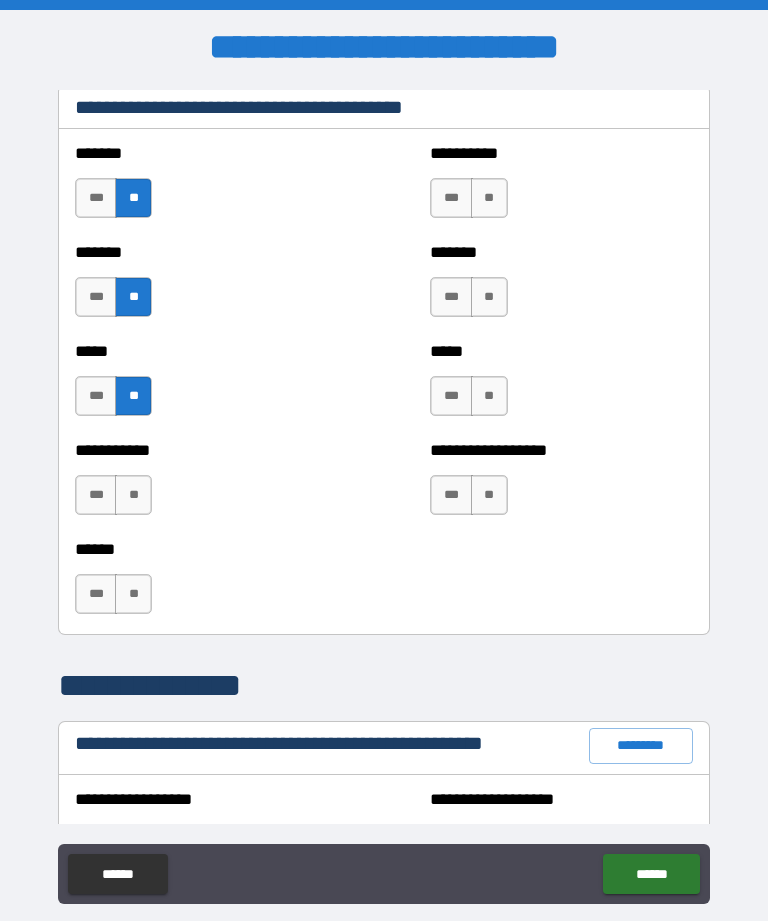 click on "**" at bounding box center [133, 495] 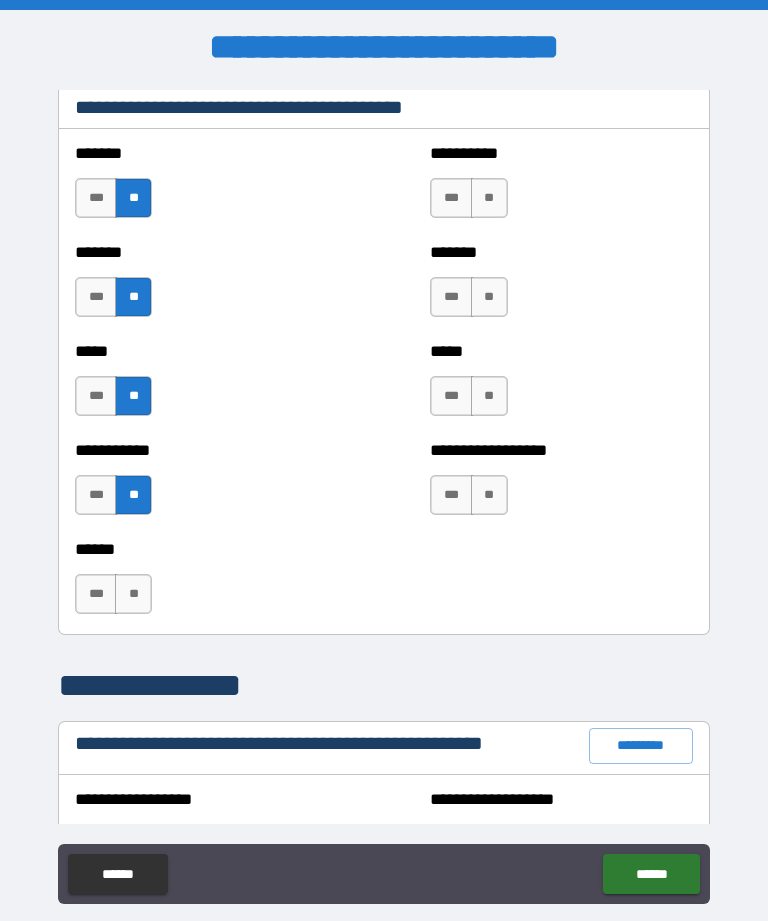 click on "**" at bounding box center (133, 594) 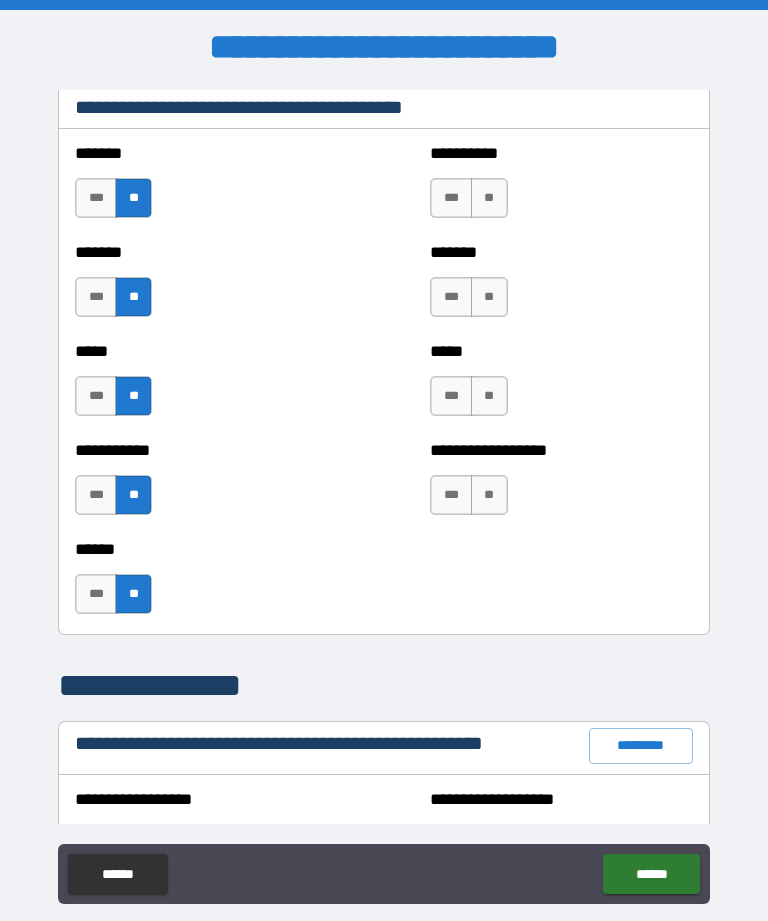 click on "**" at bounding box center [489, 495] 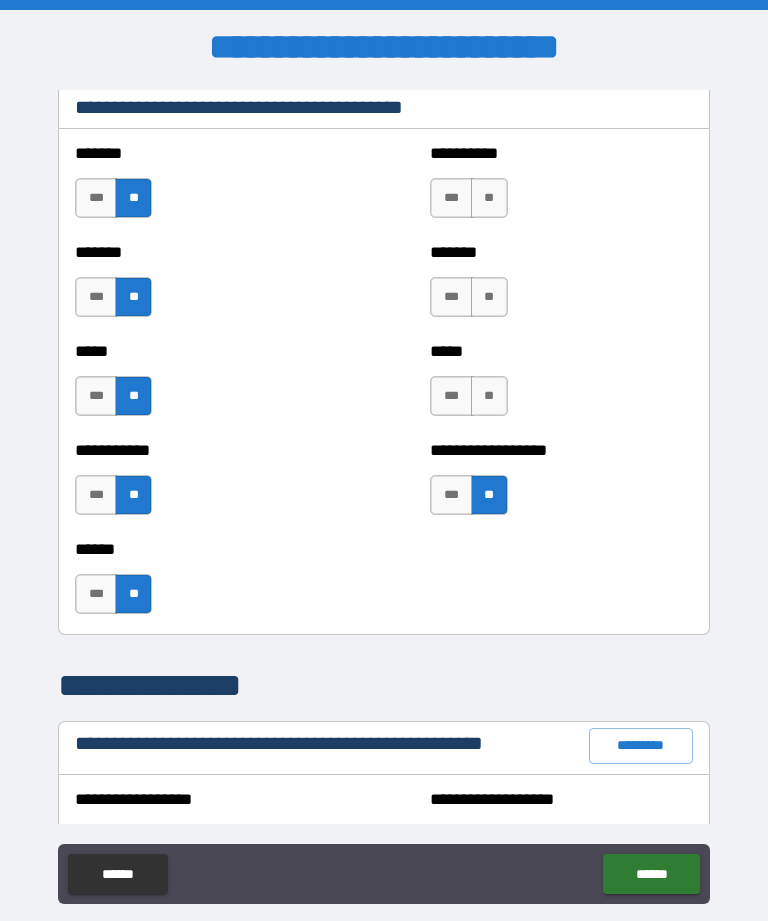 click on "**" at bounding box center [489, 396] 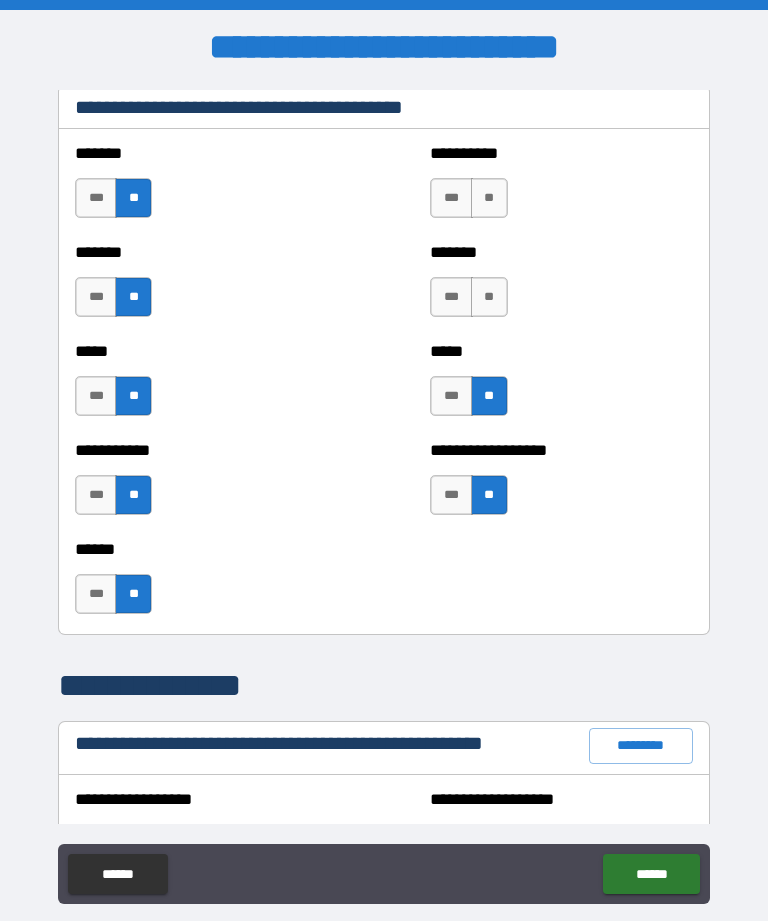 click on "**" at bounding box center [489, 297] 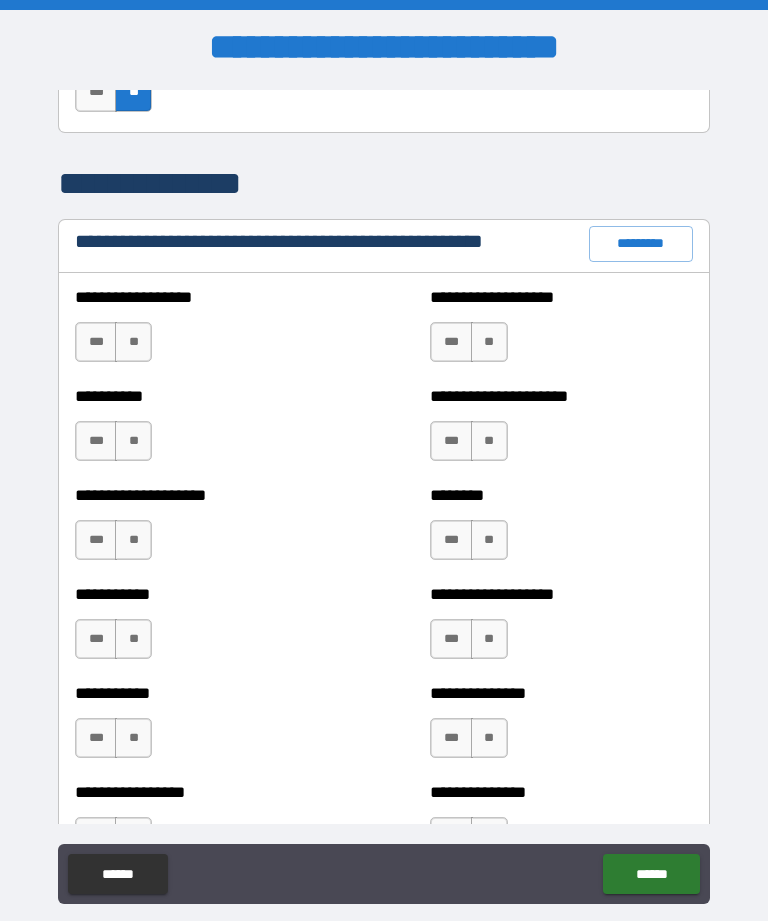 scroll, scrollTop: 2292, scrollLeft: 0, axis: vertical 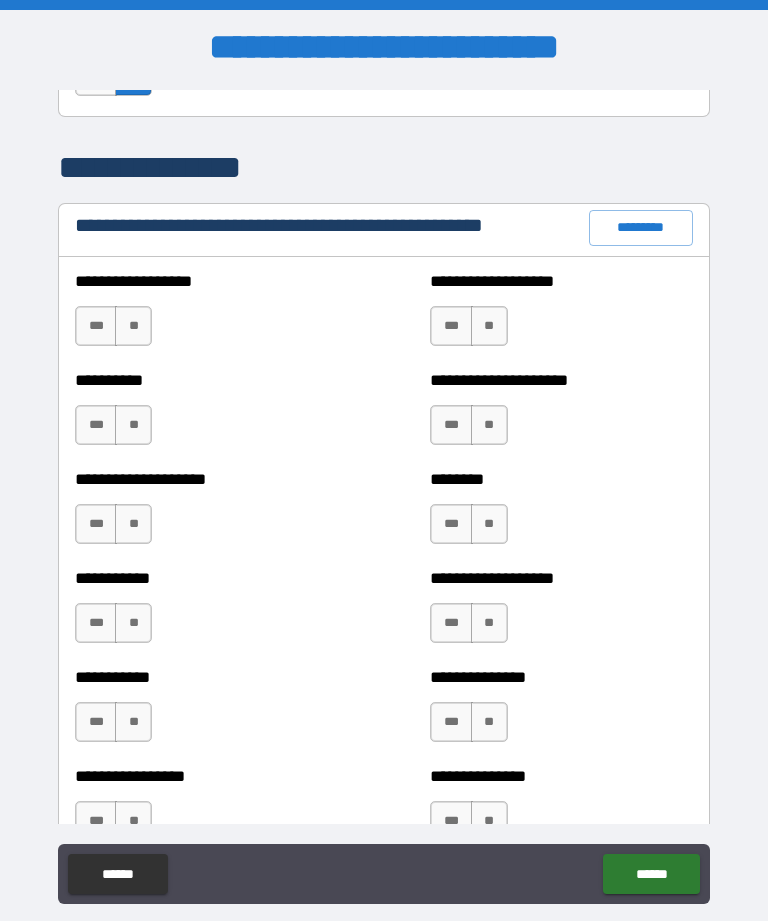 click on "*********" at bounding box center [641, 228] 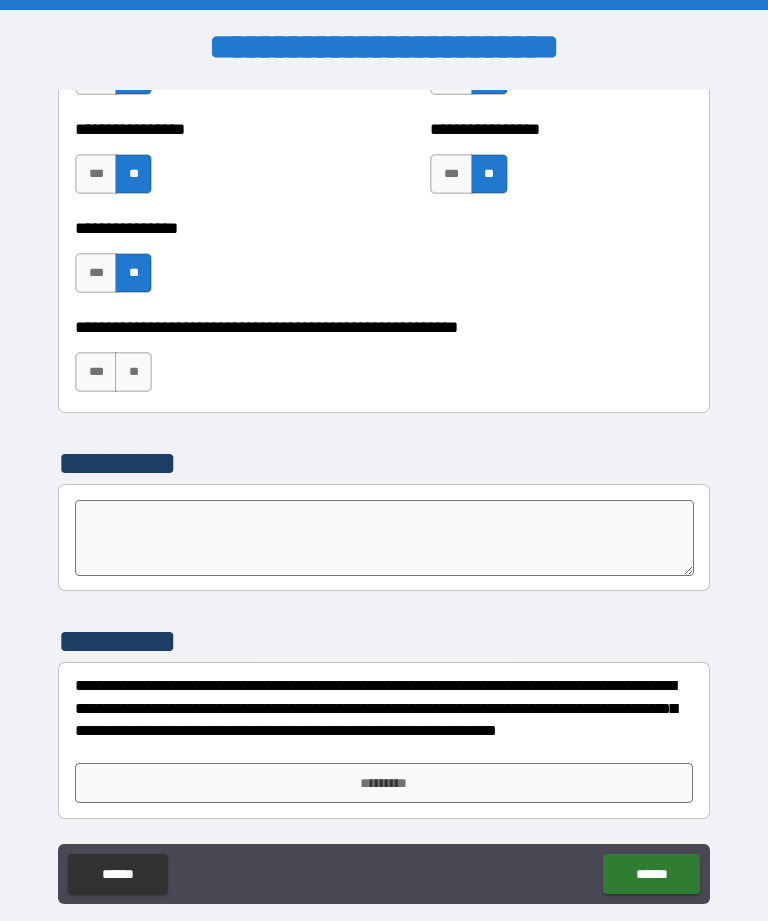 scroll, scrollTop: 6107, scrollLeft: 0, axis: vertical 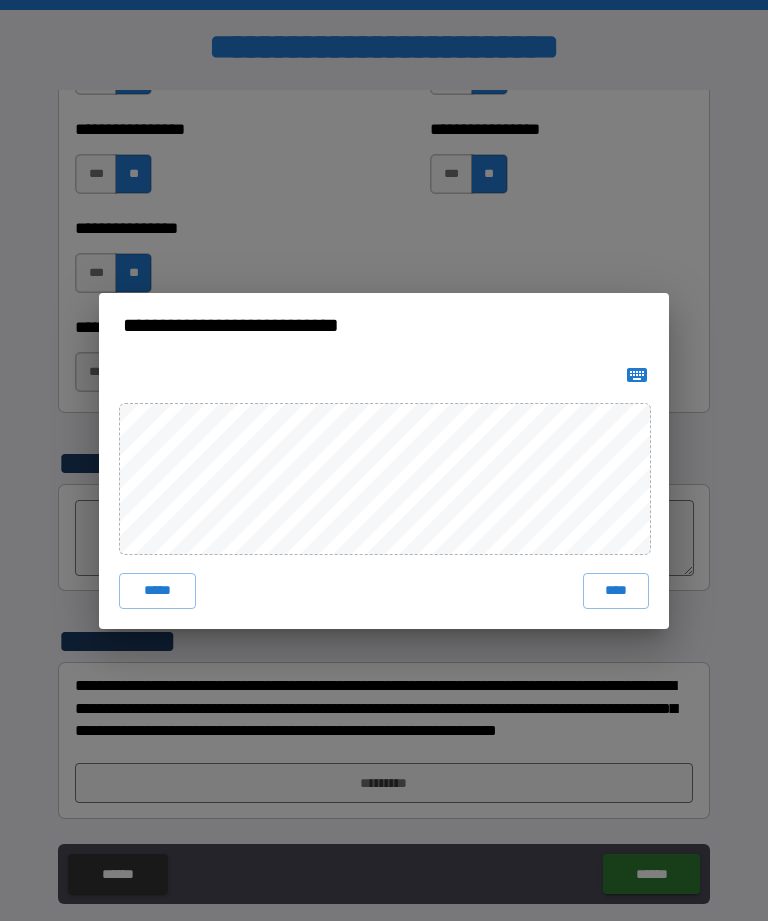click on "****" at bounding box center (616, 591) 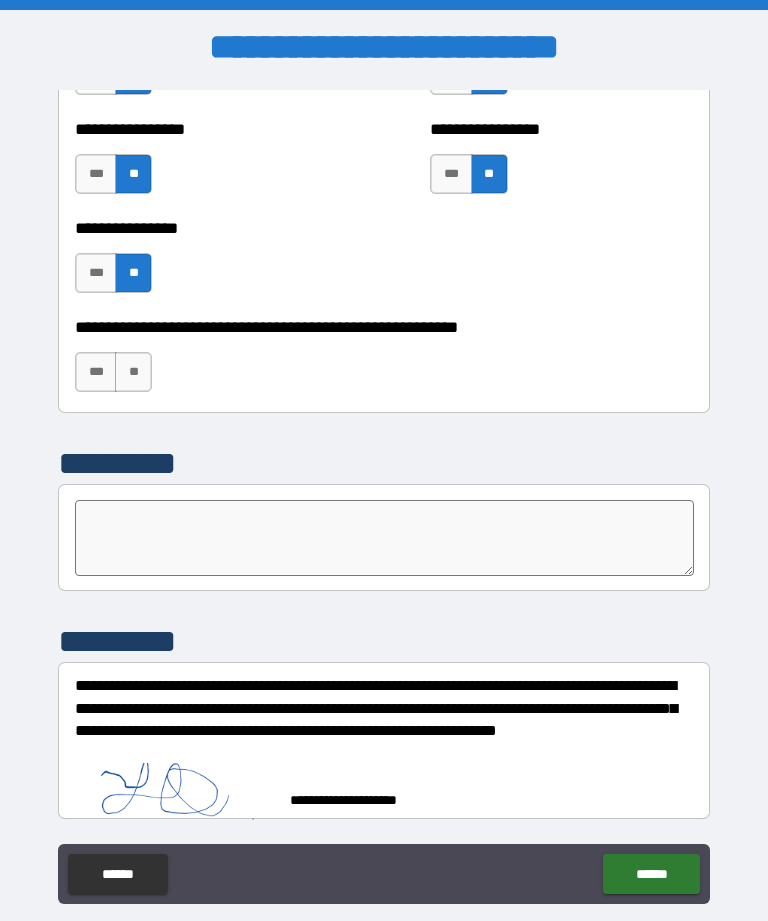 scroll, scrollTop: 6097, scrollLeft: 0, axis: vertical 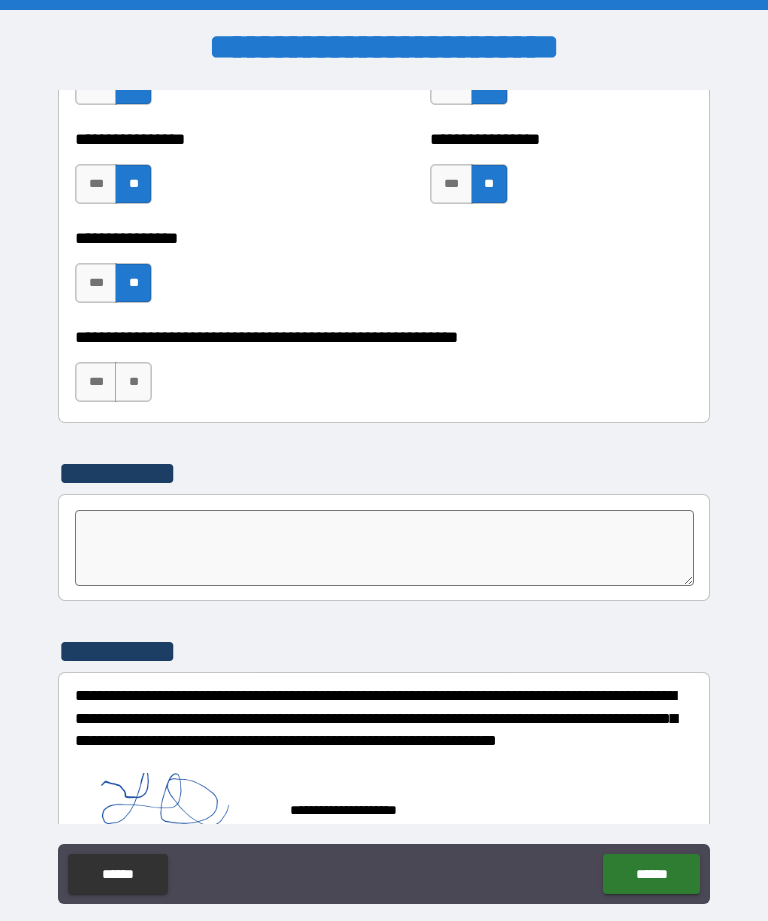 click on "******" at bounding box center [651, 874] 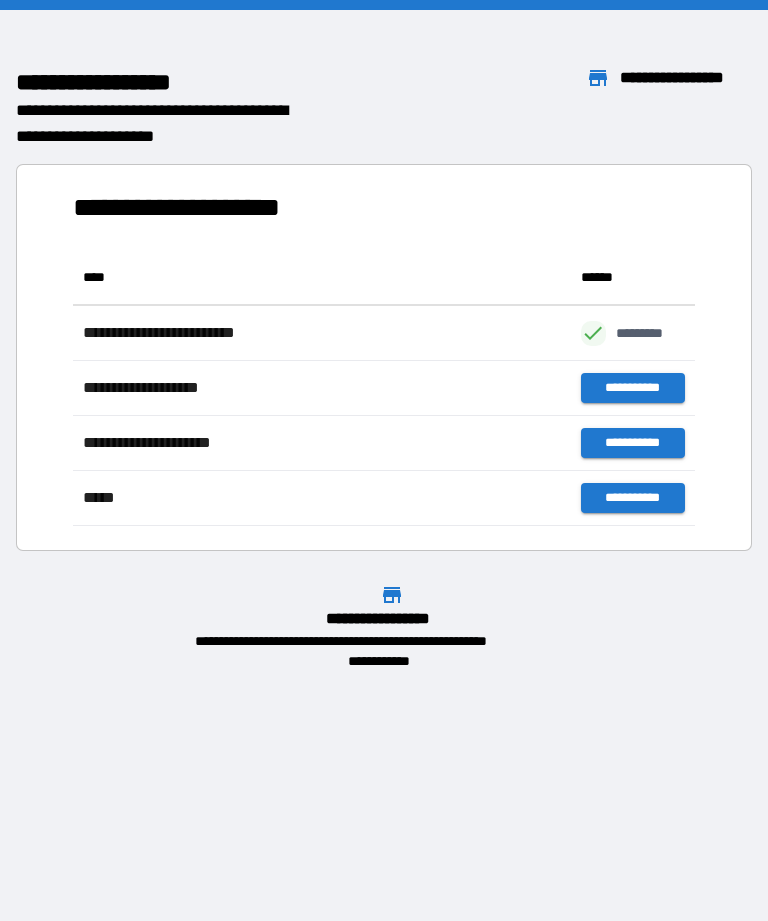 scroll, scrollTop: 276, scrollLeft: 622, axis: both 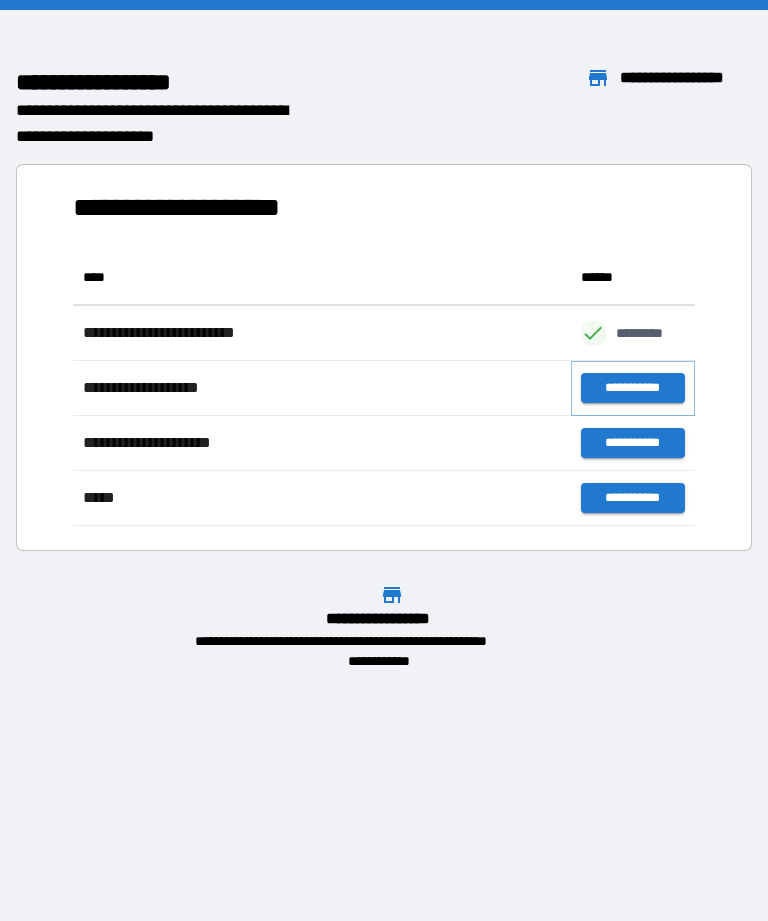 click on "**********" at bounding box center (633, 388) 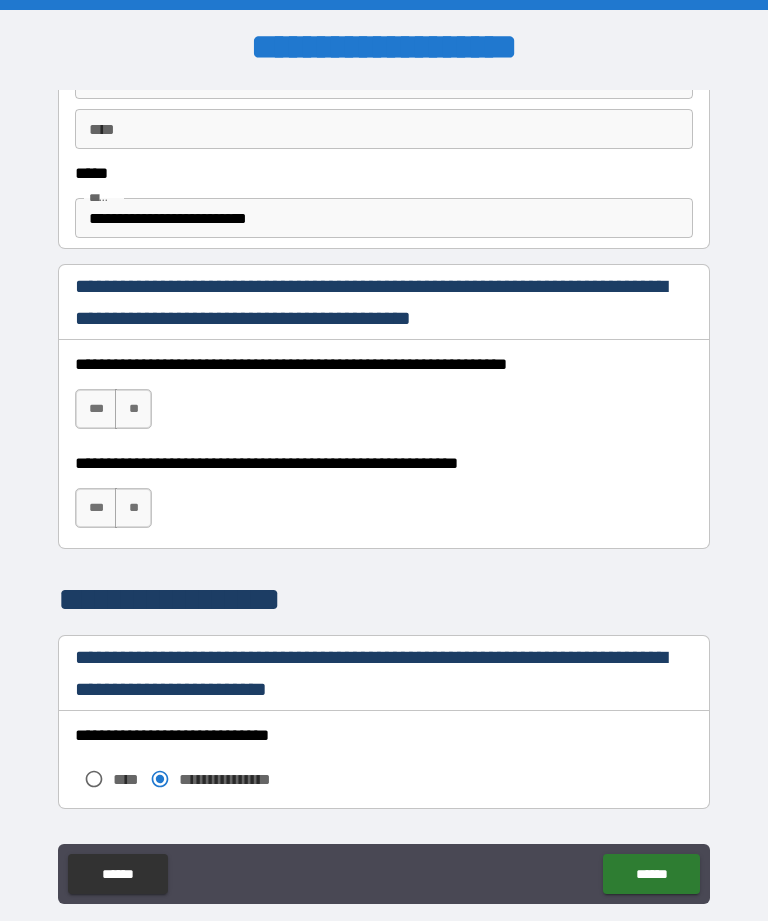scroll, scrollTop: 1180, scrollLeft: 0, axis: vertical 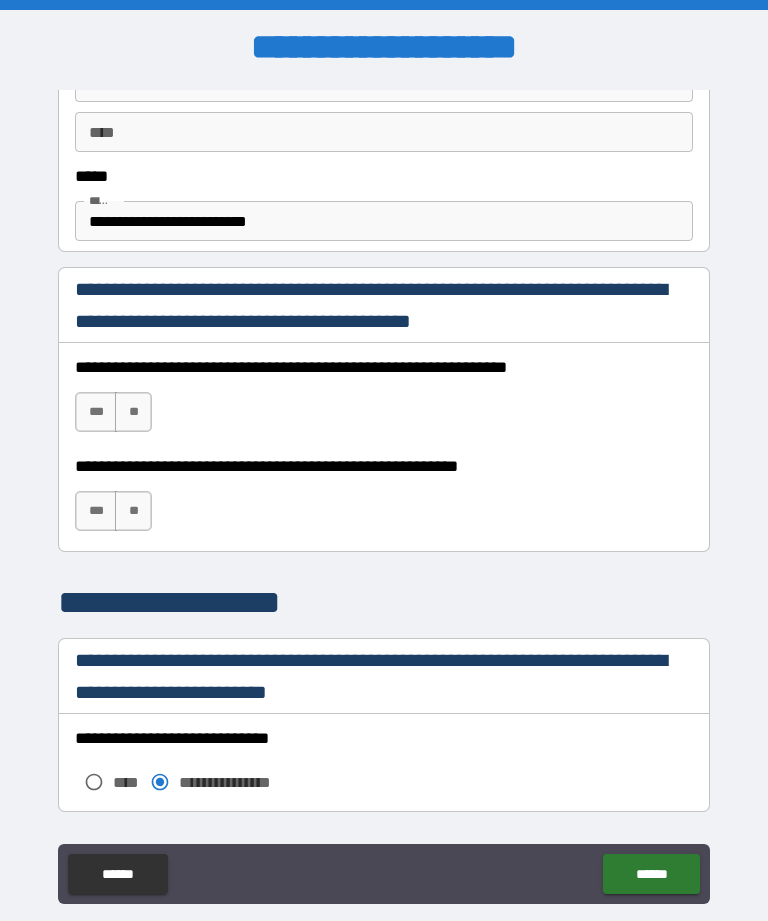click on "***" at bounding box center [96, 412] 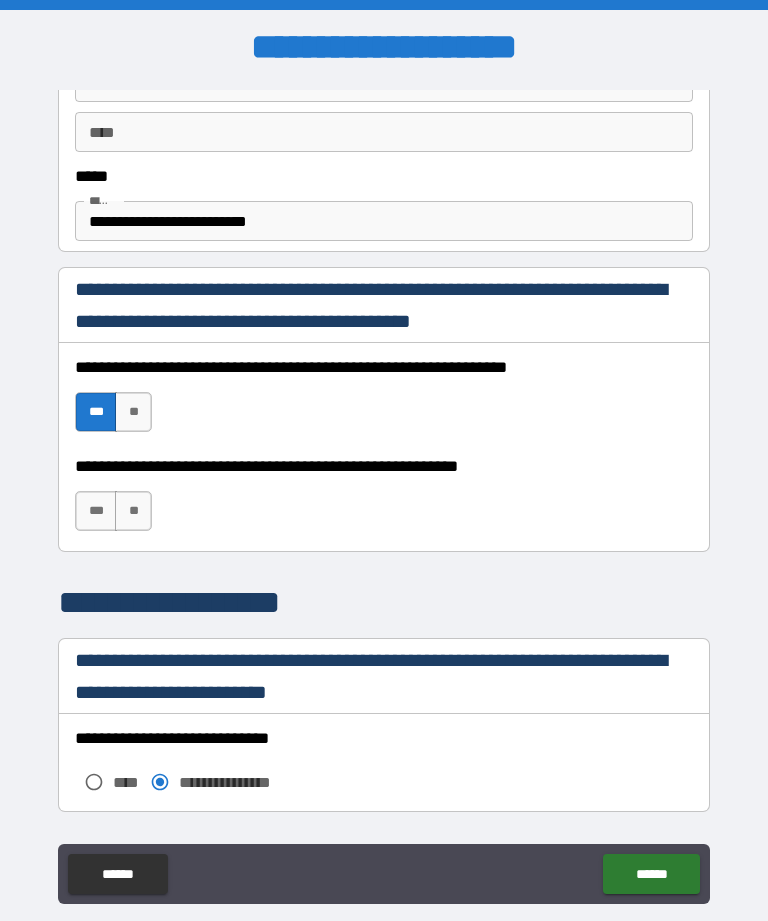 click on "***" at bounding box center (96, 511) 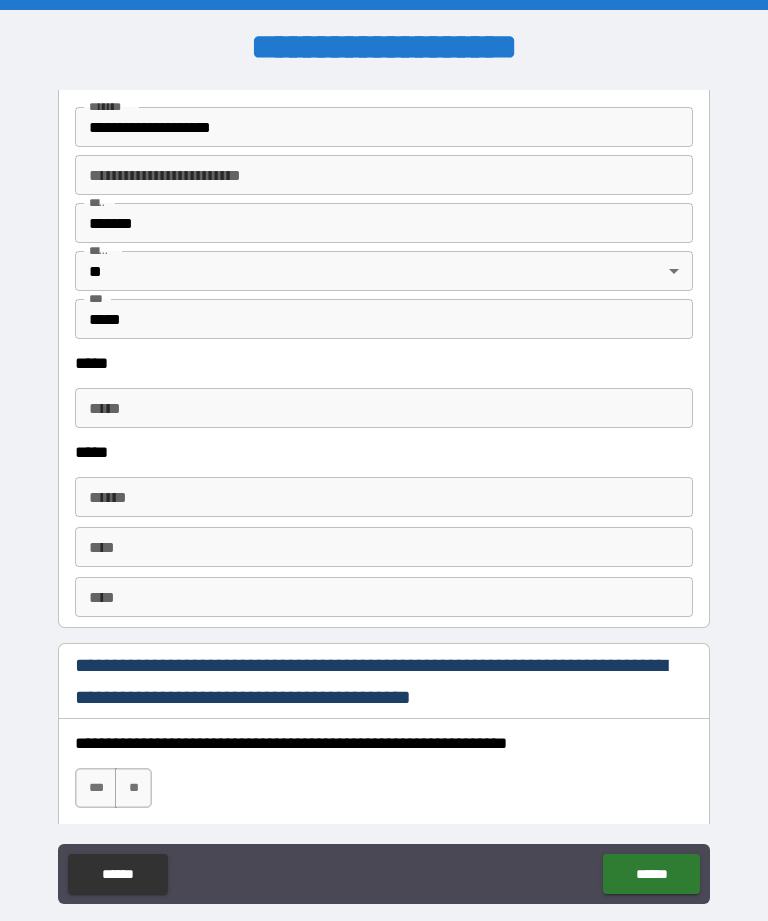 scroll, scrollTop: 2440, scrollLeft: 0, axis: vertical 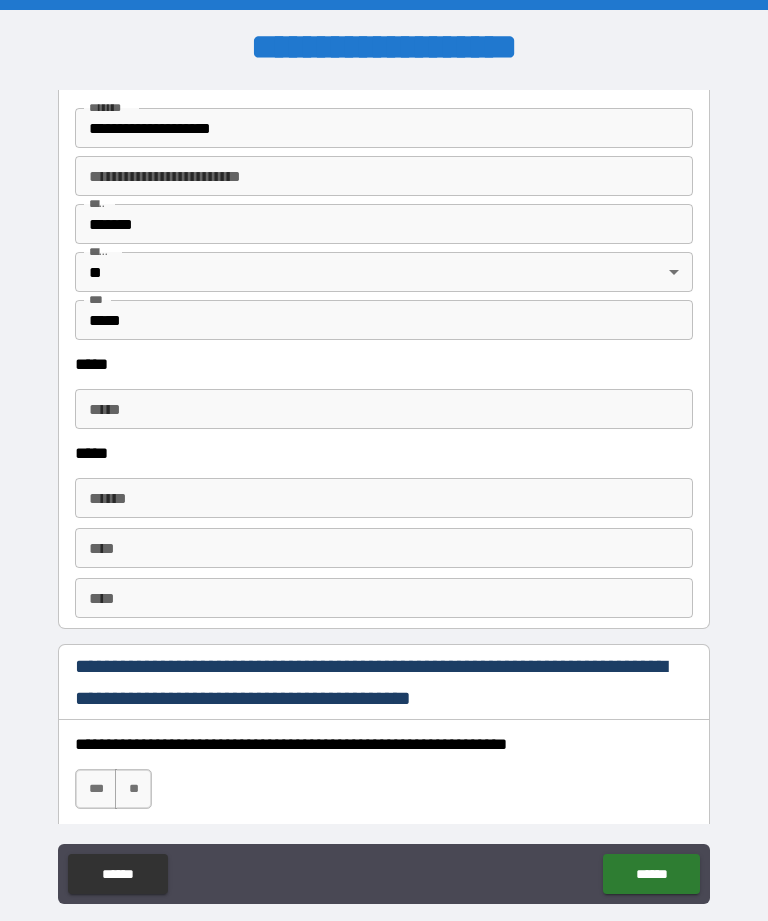 click on "***** *****" at bounding box center [384, 409] 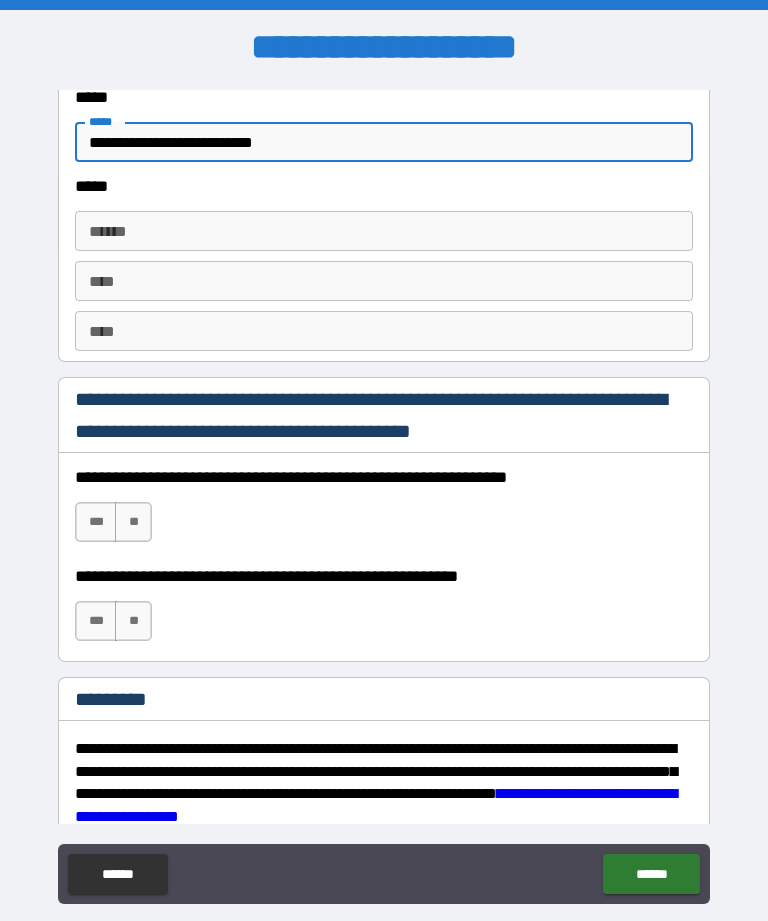 scroll, scrollTop: 2708, scrollLeft: 0, axis: vertical 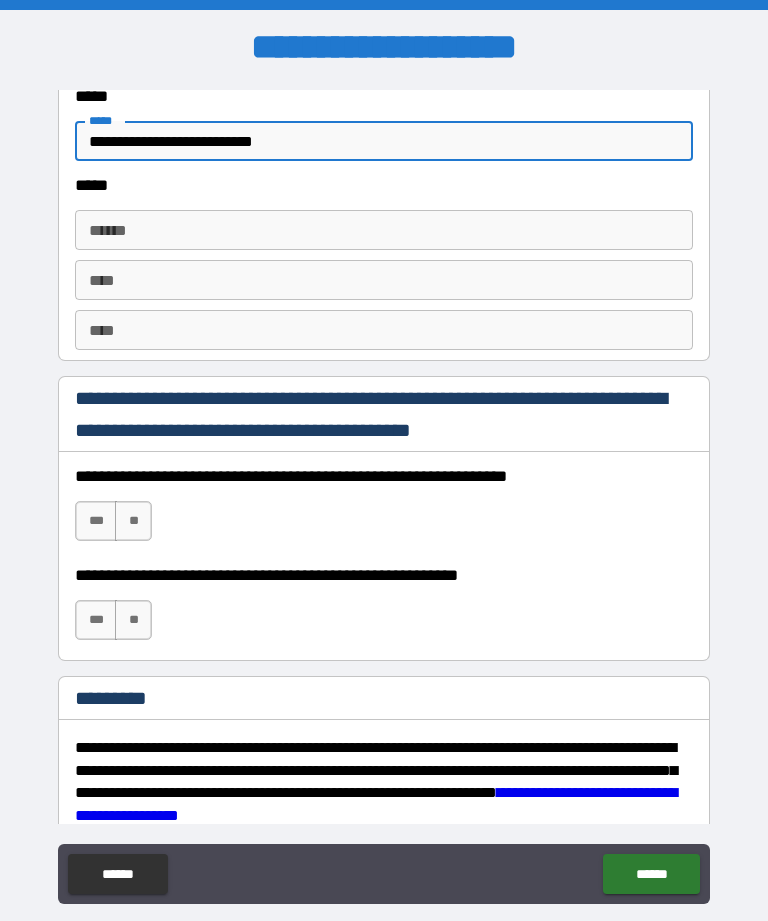 type on "**********" 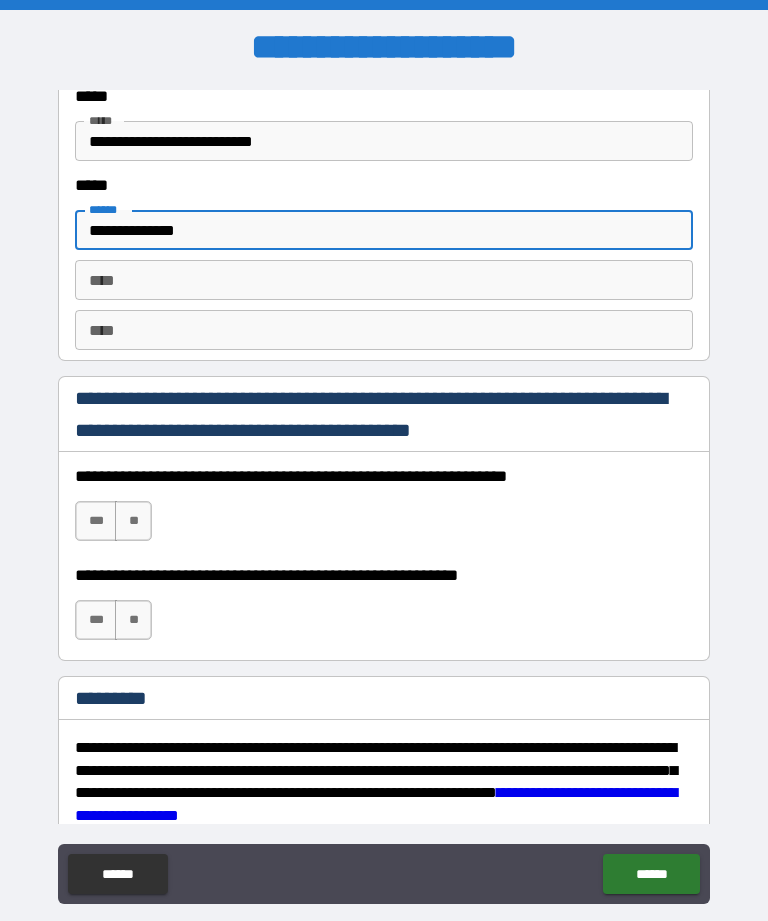scroll, scrollTop: 9, scrollLeft: 0, axis: vertical 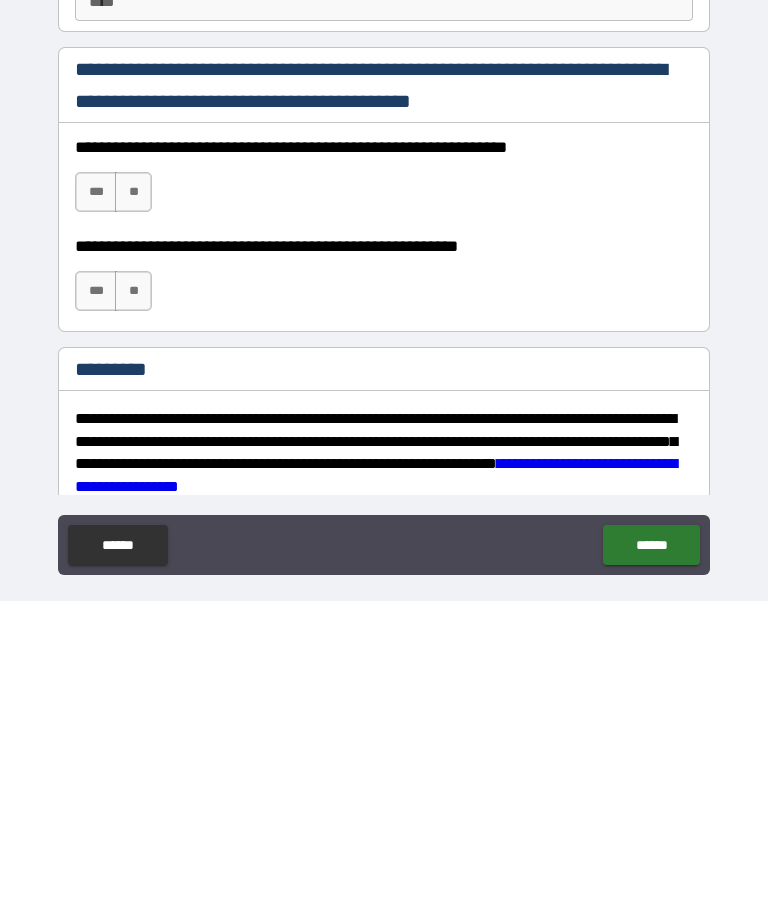 type on "**********" 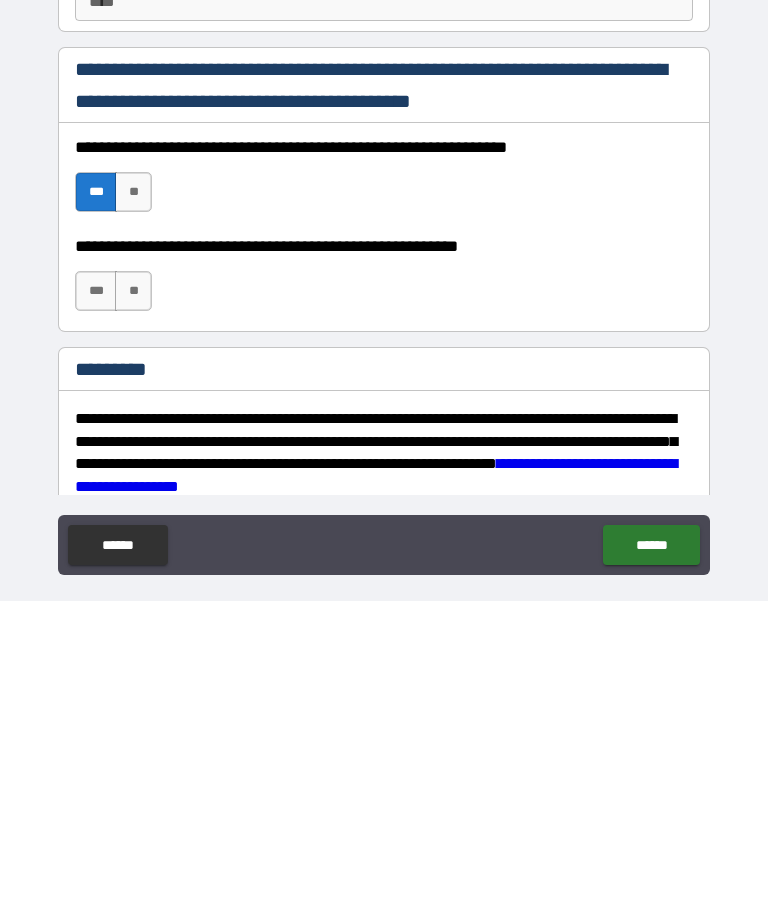 scroll, scrollTop: 64, scrollLeft: 0, axis: vertical 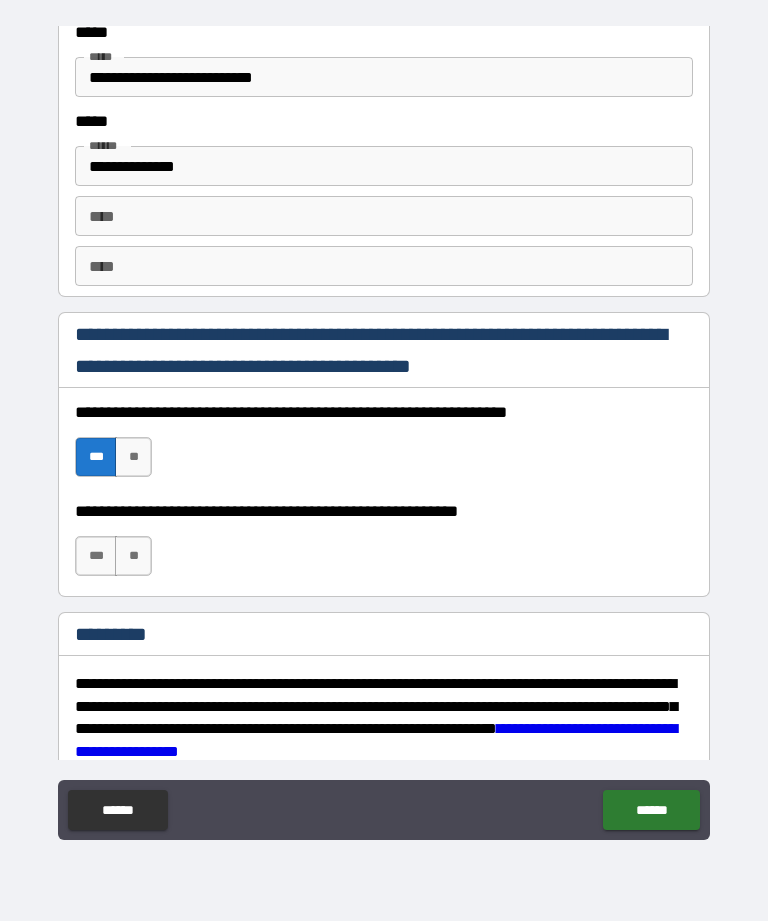 click on "***" at bounding box center [96, 556] 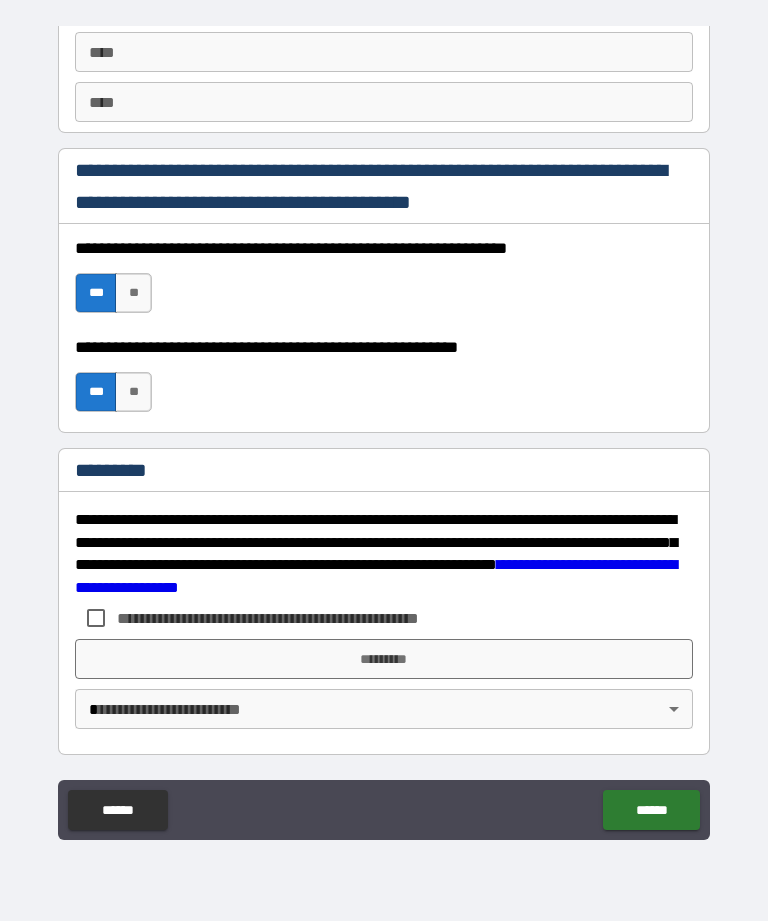 scroll, scrollTop: 2872, scrollLeft: 0, axis: vertical 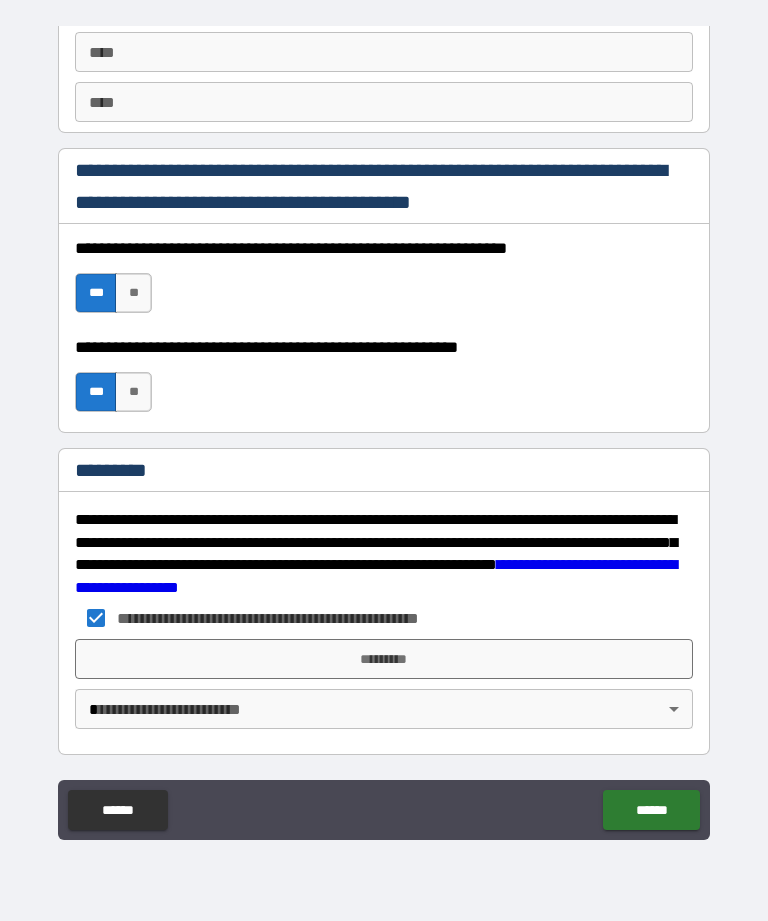 click on "*********" at bounding box center (384, 659) 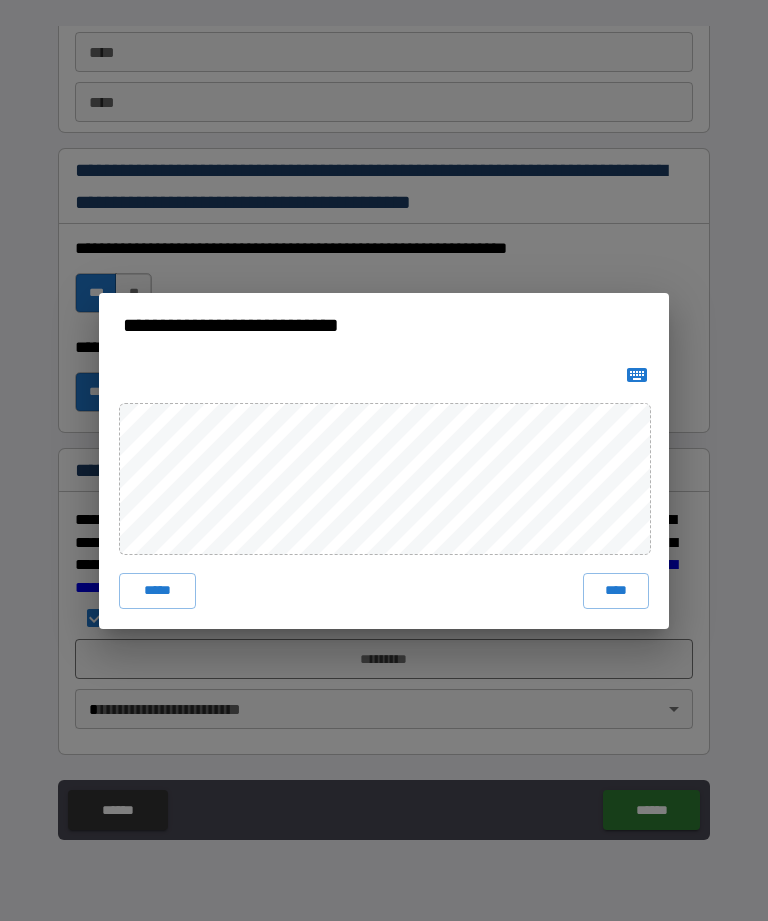 click on "****" at bounding box center (616, 591) 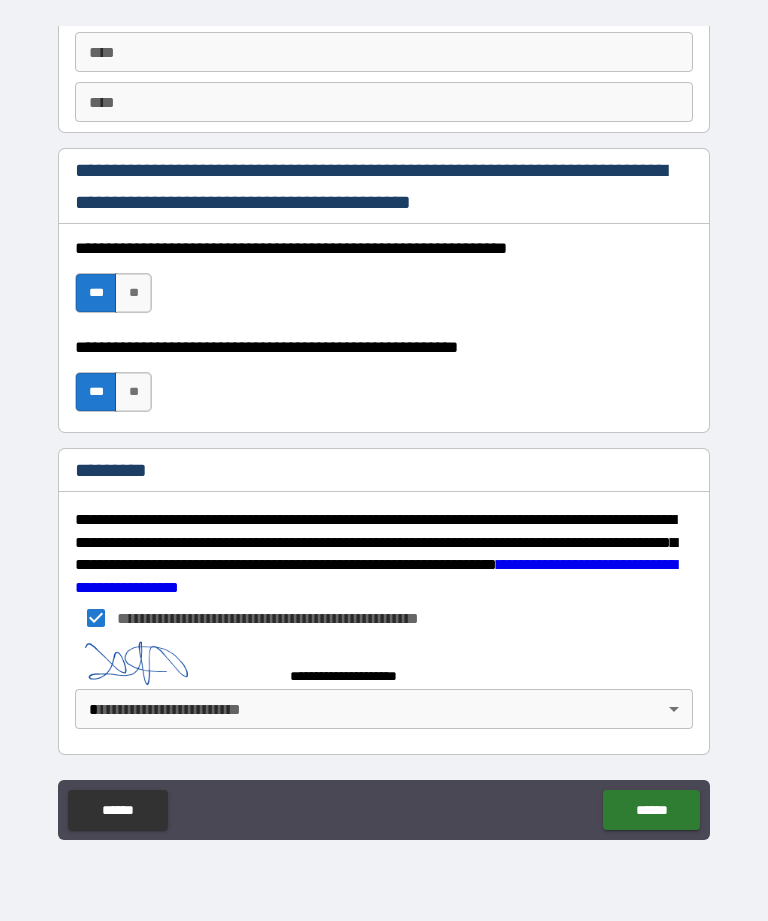 scroll, scrollTop: 2862, scrollLeft: 0, axis: vertical 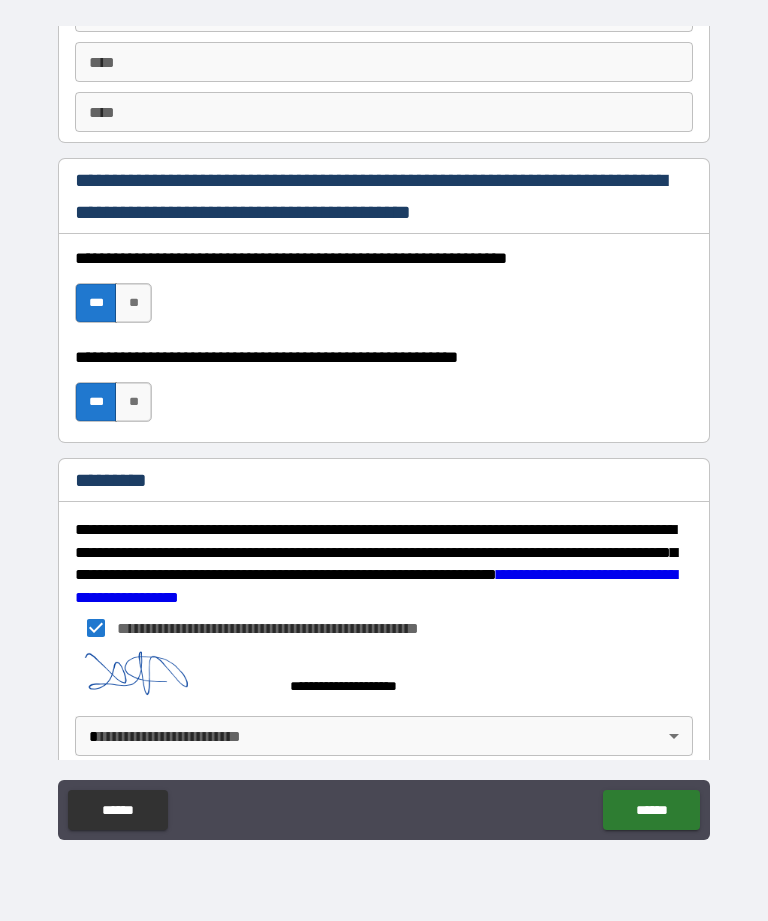 click on "**********" at bounding box center (384, 428) 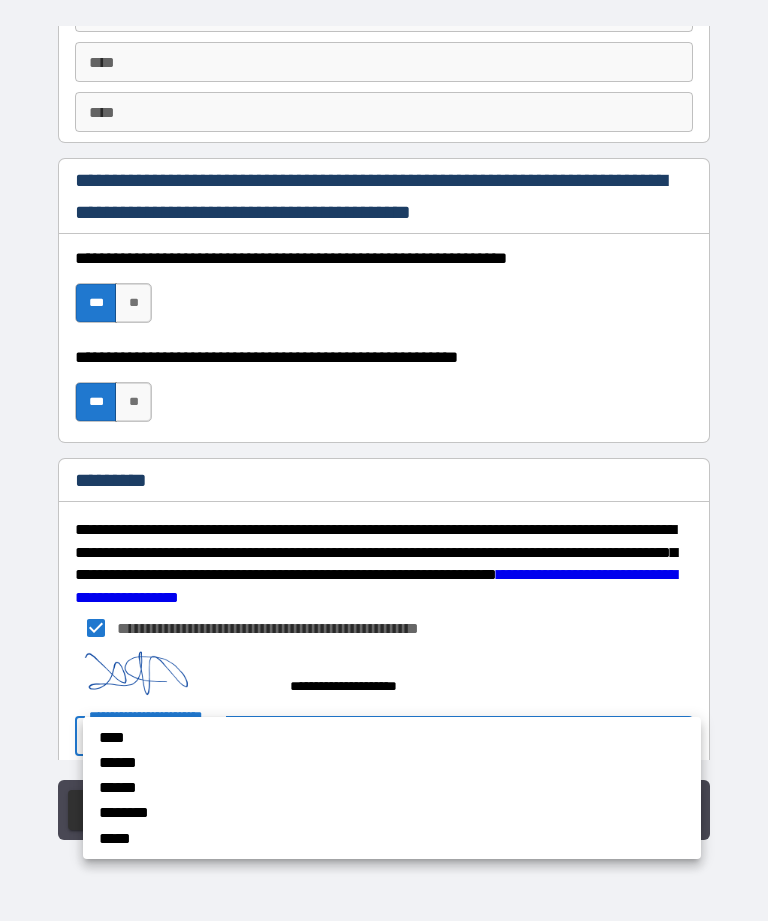 click on "******" at bounding box center (339, 762) 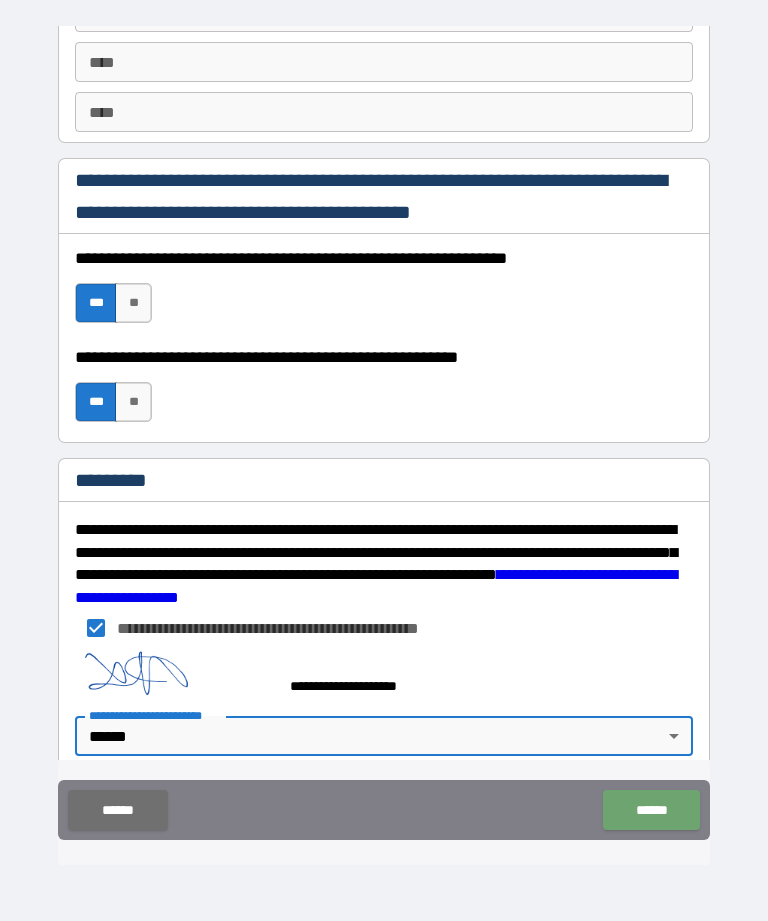 click on "******" at bounding box center [651, 810] 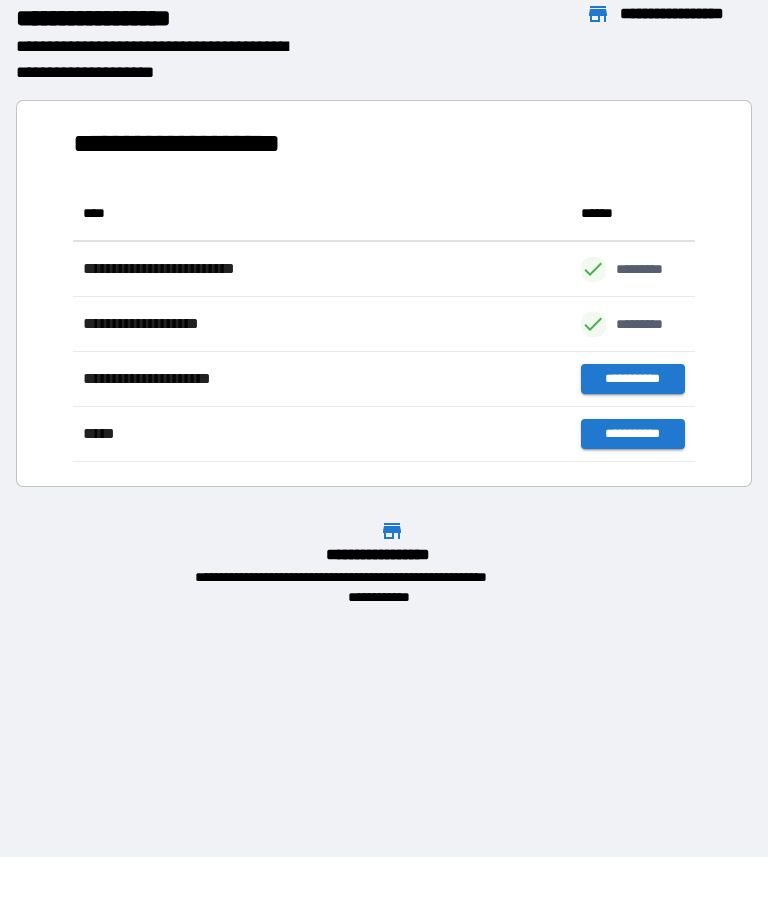 scroll, scrollTop: 276, scrollLeft: 622, axis: both 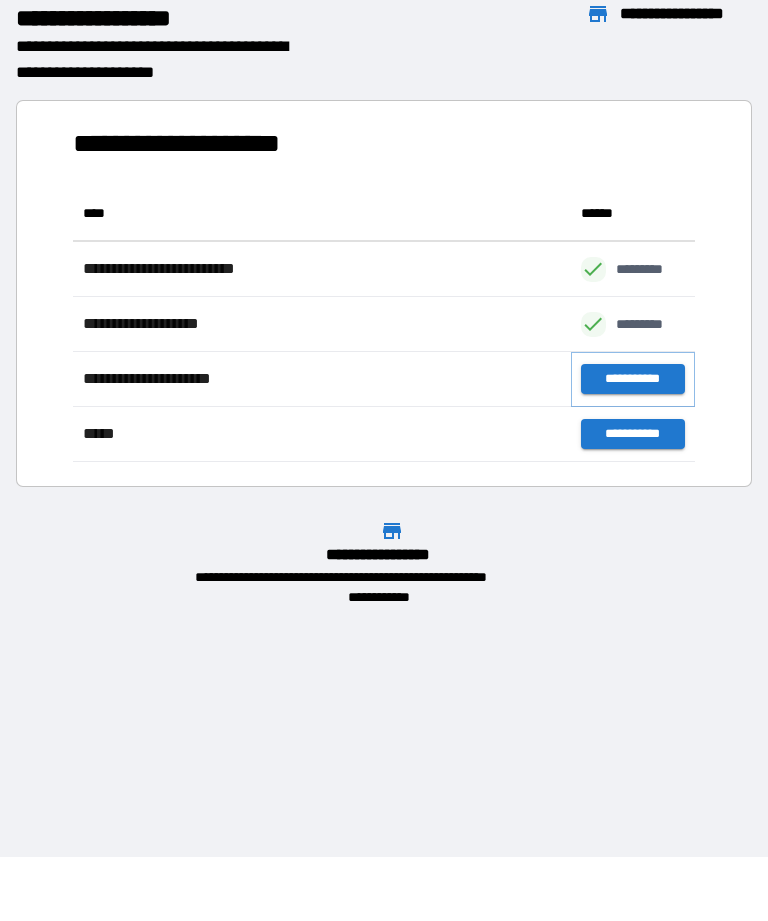 click on "**********" at bounding box center [633, 379] 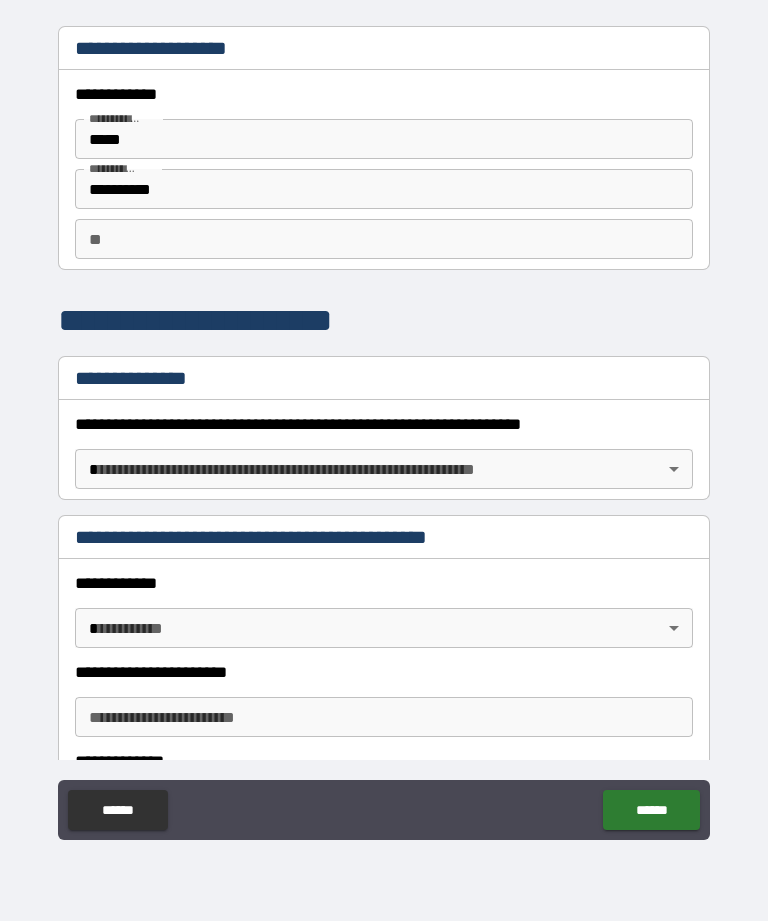 click on "**********" at bounding box center [384, 428] 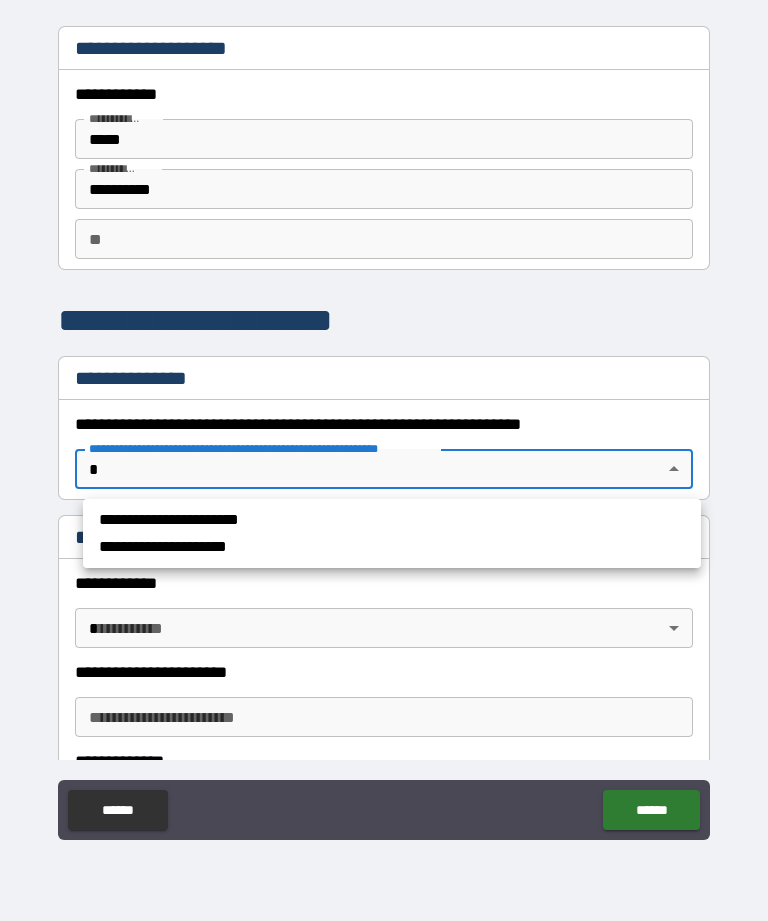 click on "**********" at bounding box center [345, 520] 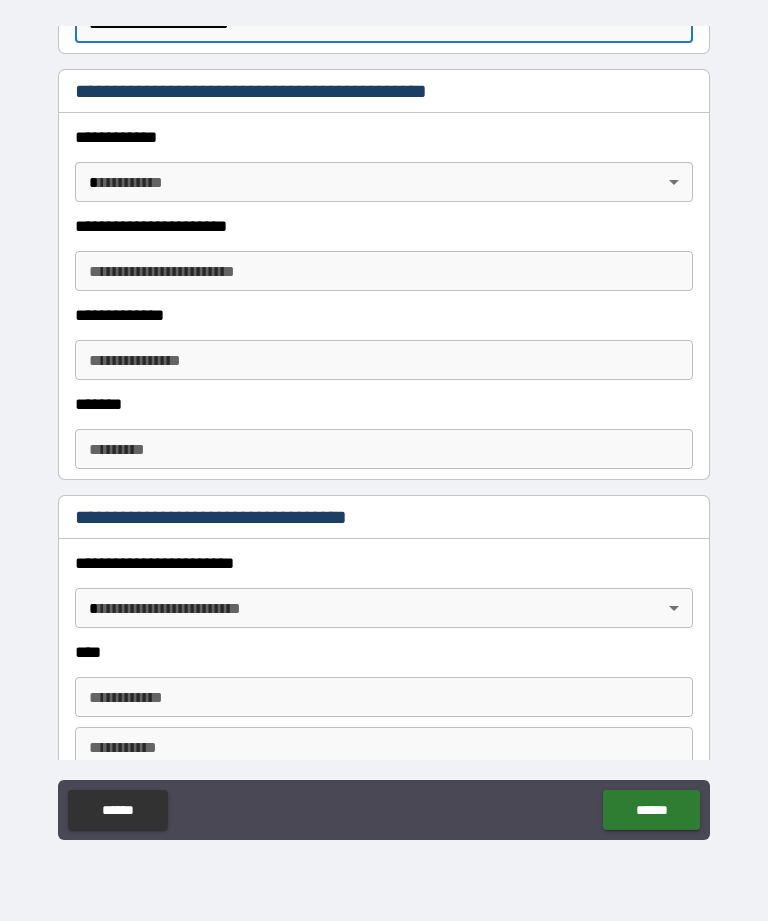 scroll, scrollTop: 448, scrollLeft: 0, axis: vertical 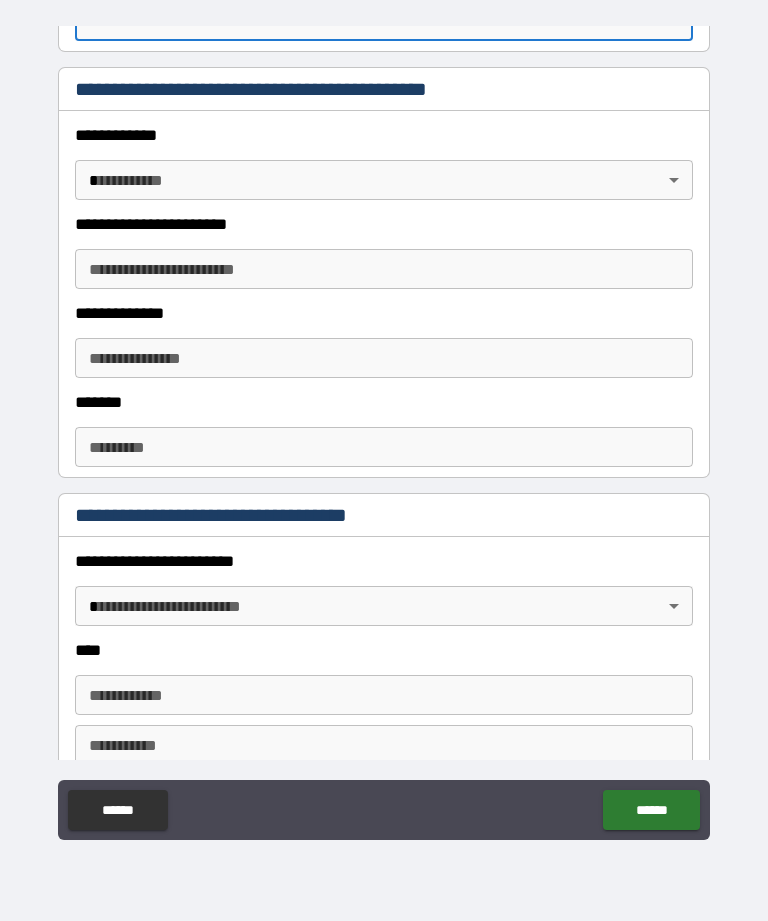 click on "**********" at bounding box center (384, 269) 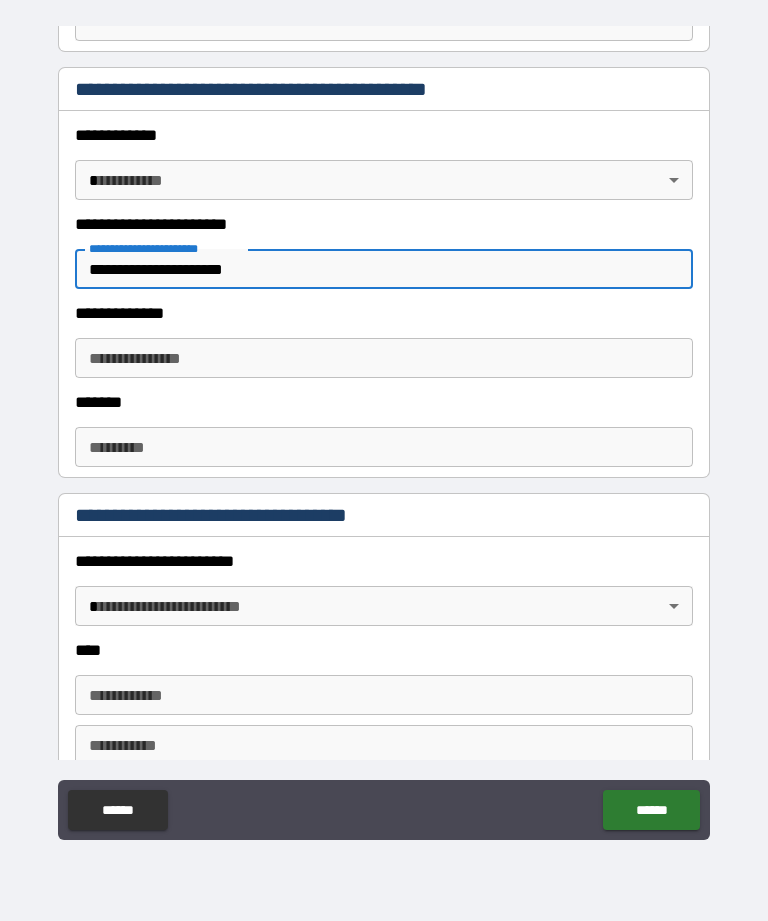 click on "**********" at bounding box center [384, 358] 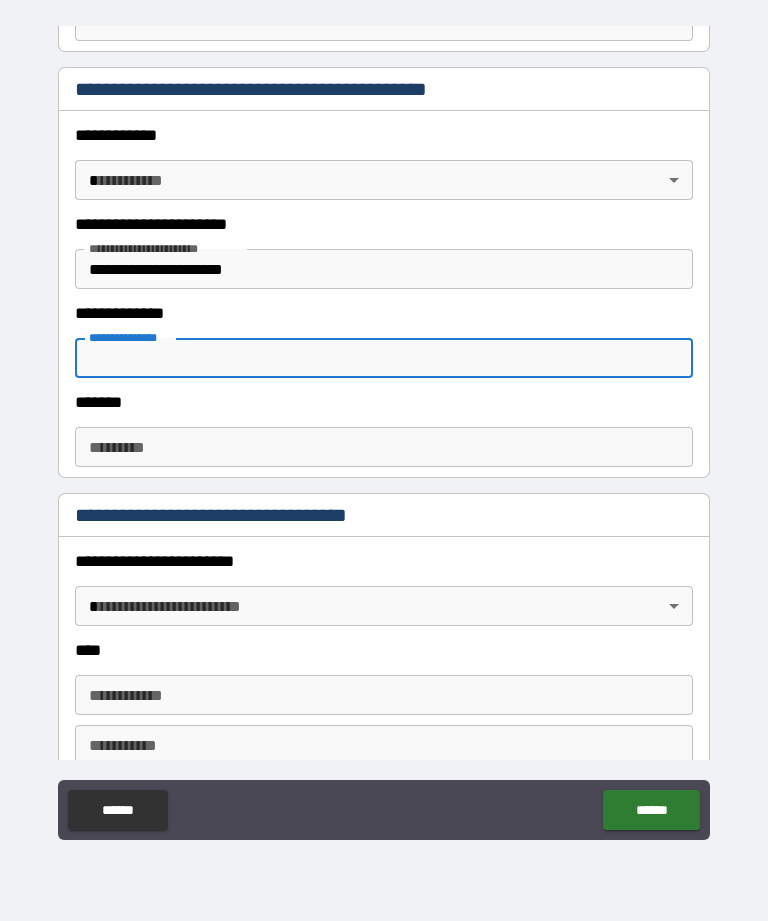 click on "**********" at bounding box center [384, 269] 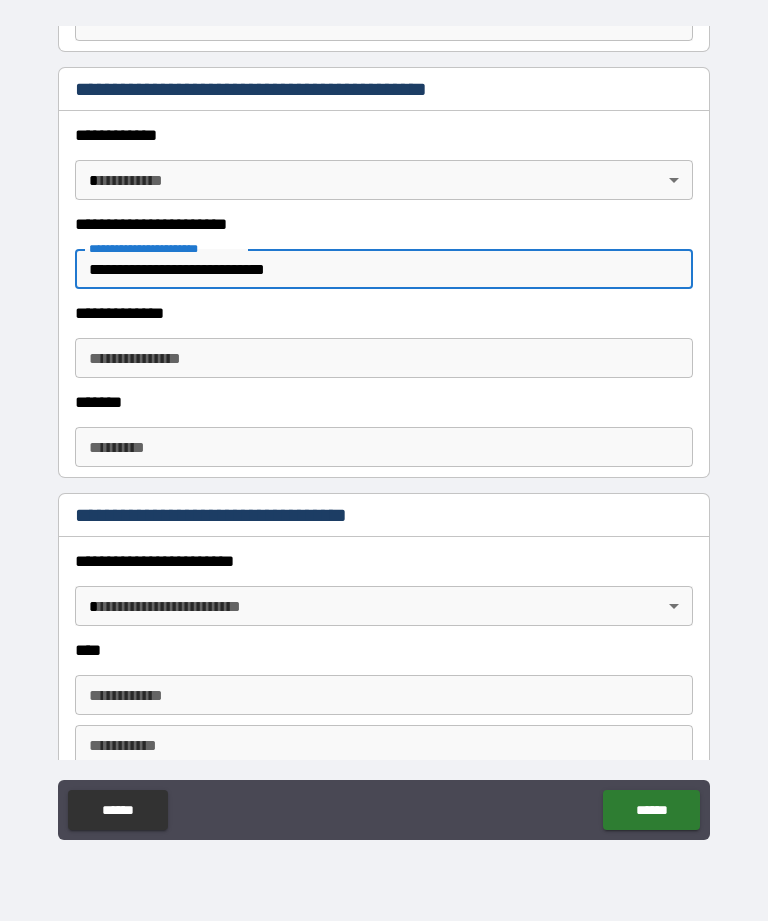 type on "**********" 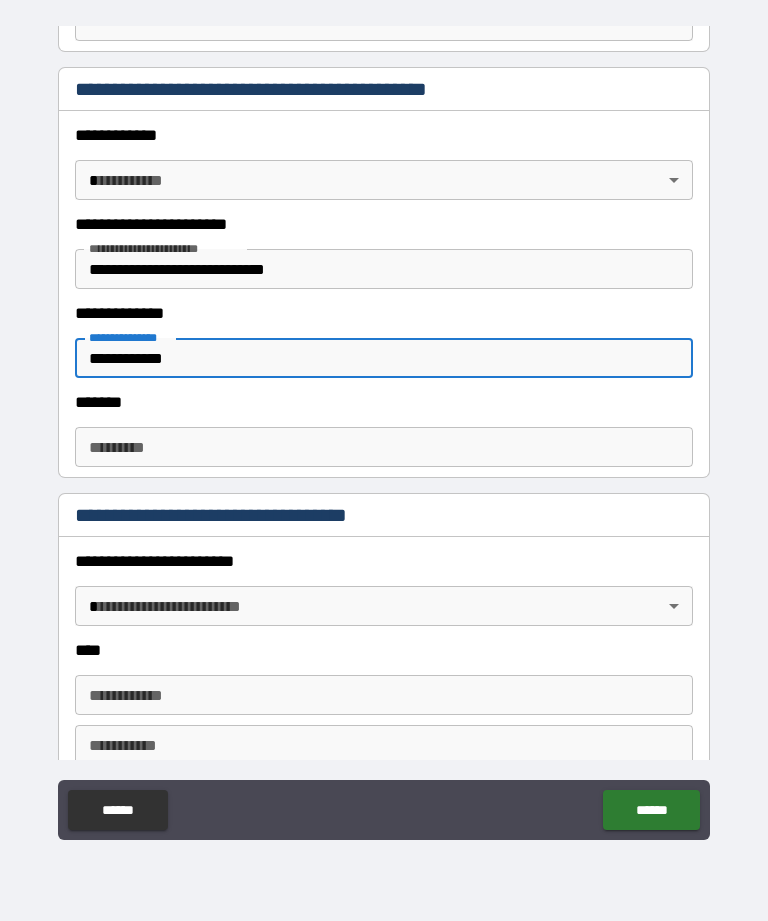 type on "**********" 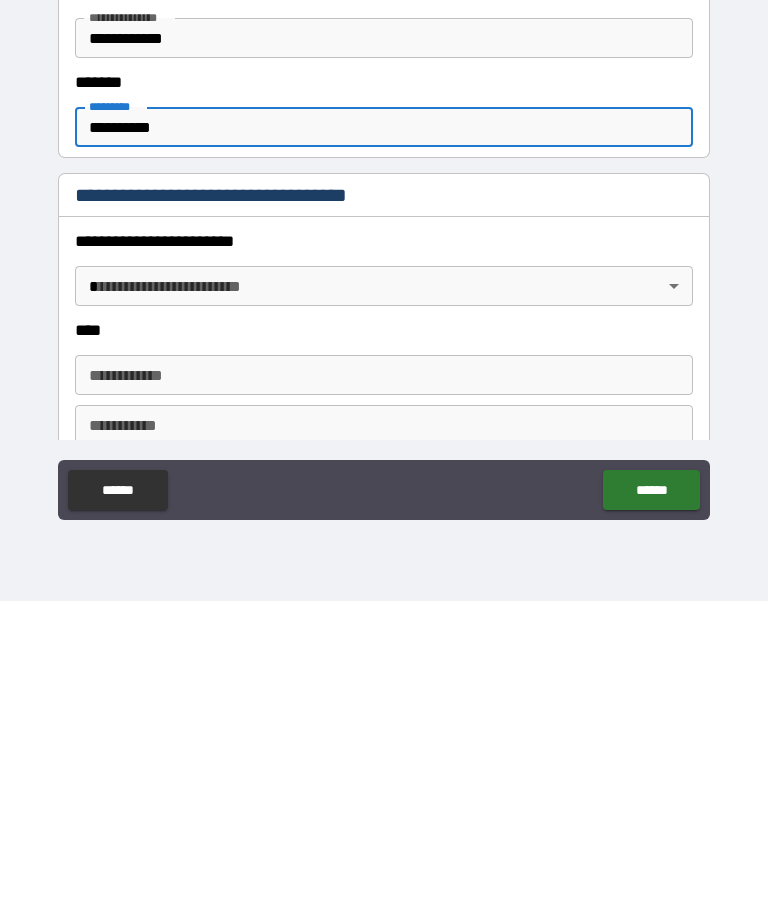 type on "**********" 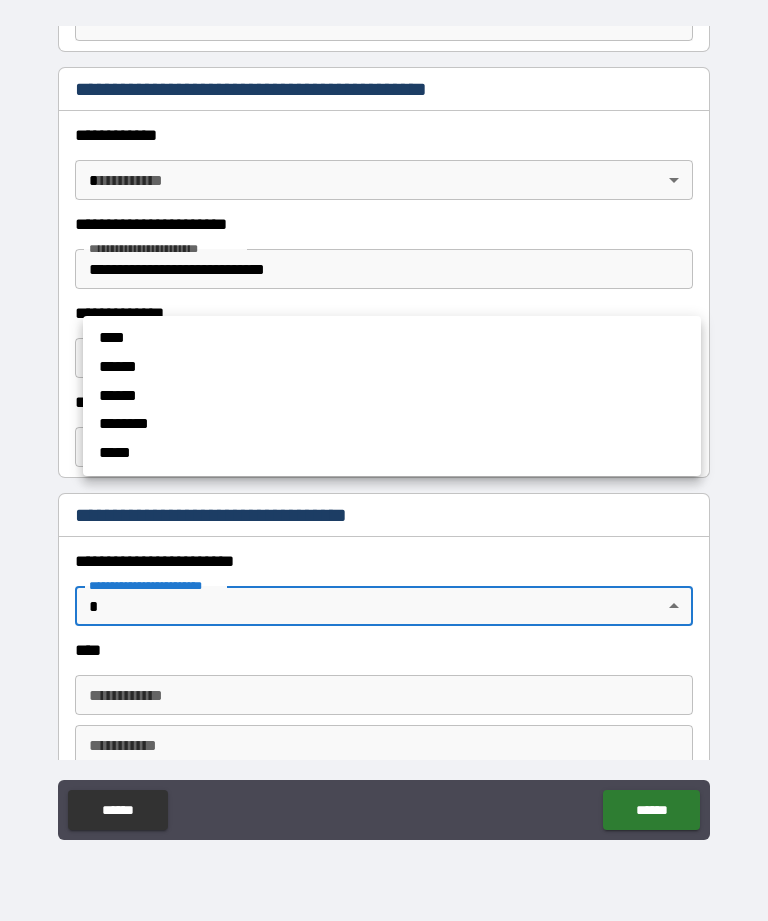 click on "******" at bounding box center (356, 367) 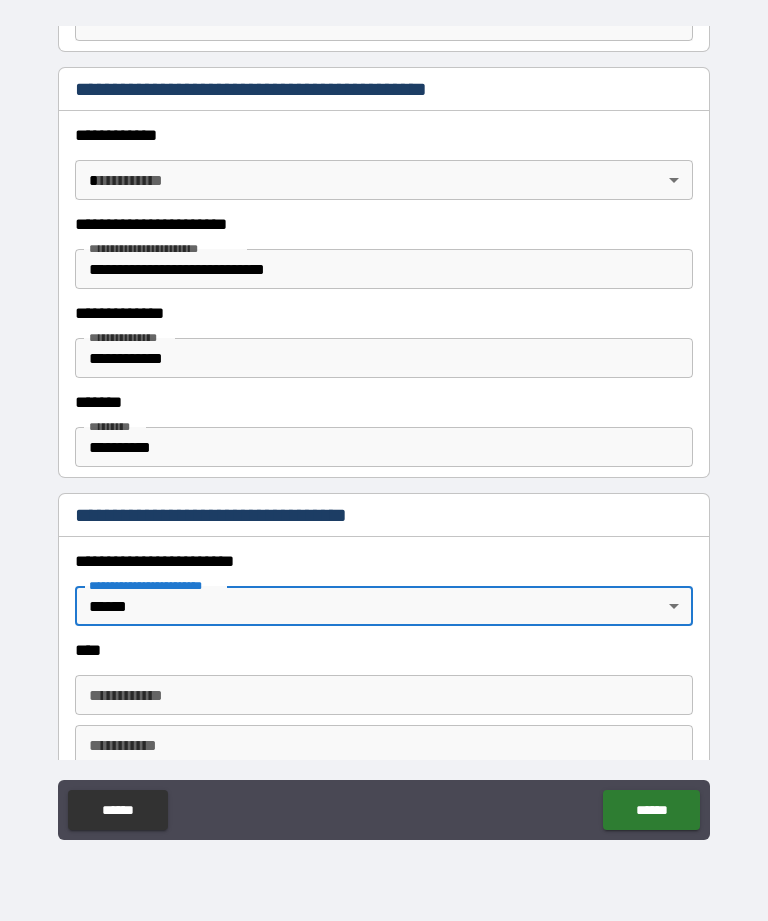 click on "**********" at bounding box center (384, 695) 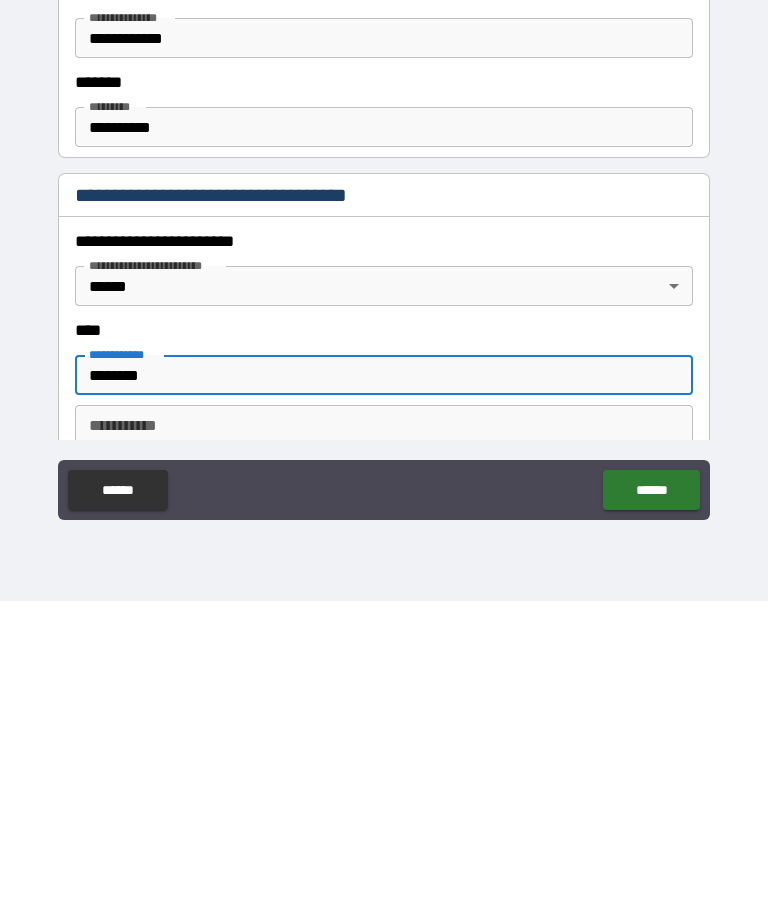 type on "********" 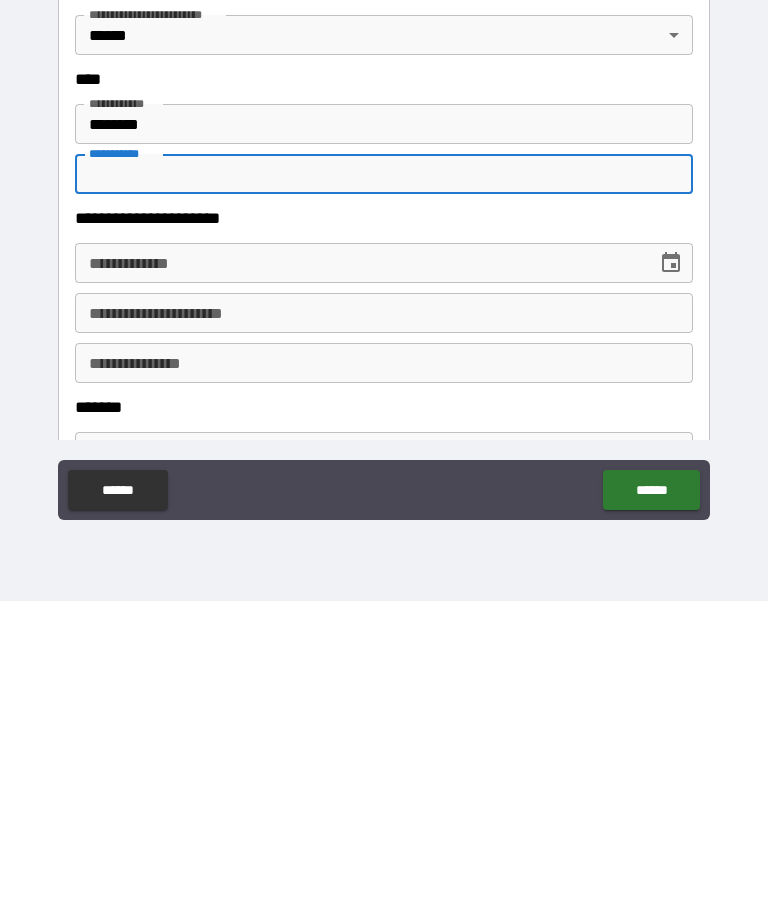 scroll, scrollTop: 707, scrollLeft: 0, axis: vertical 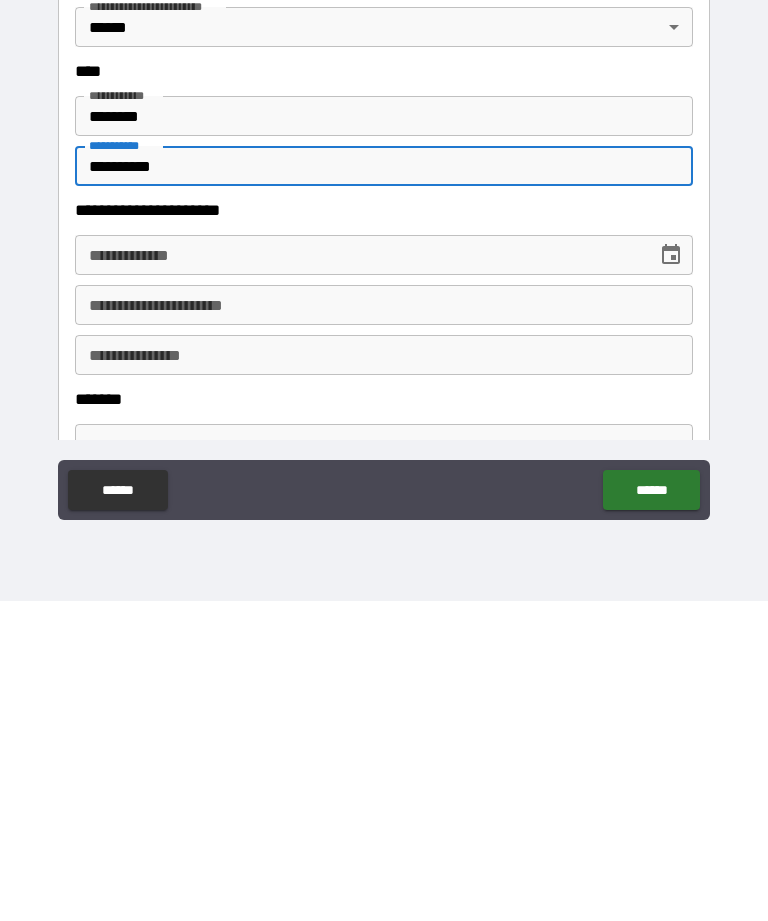 type on "**********" 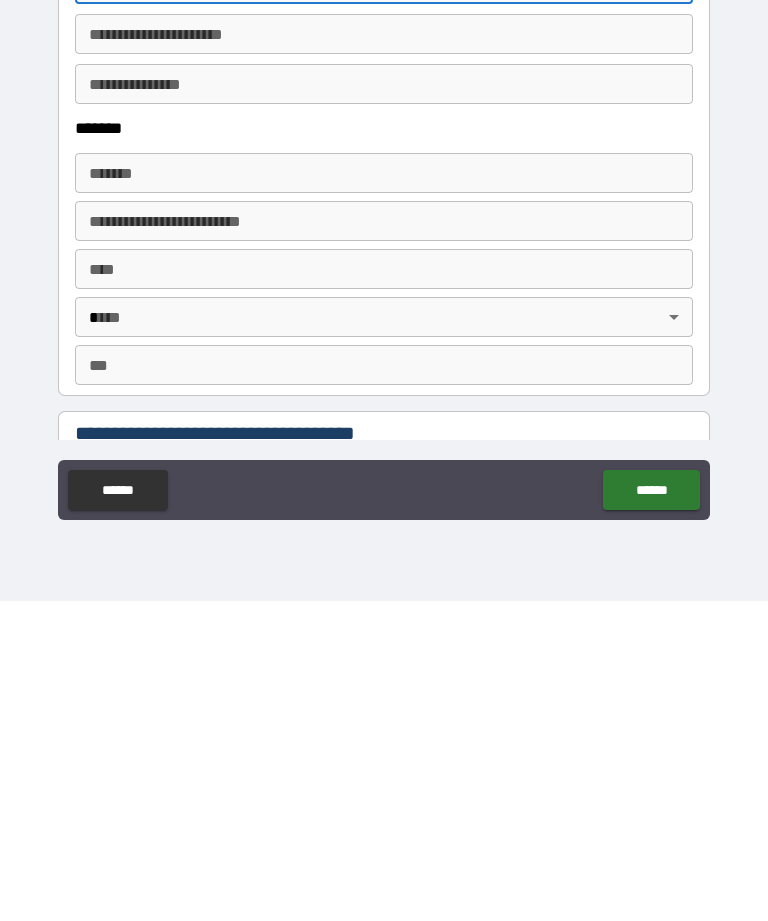 scroll, scrollTop: 1014, scrollLeft: 0, axis: vertical 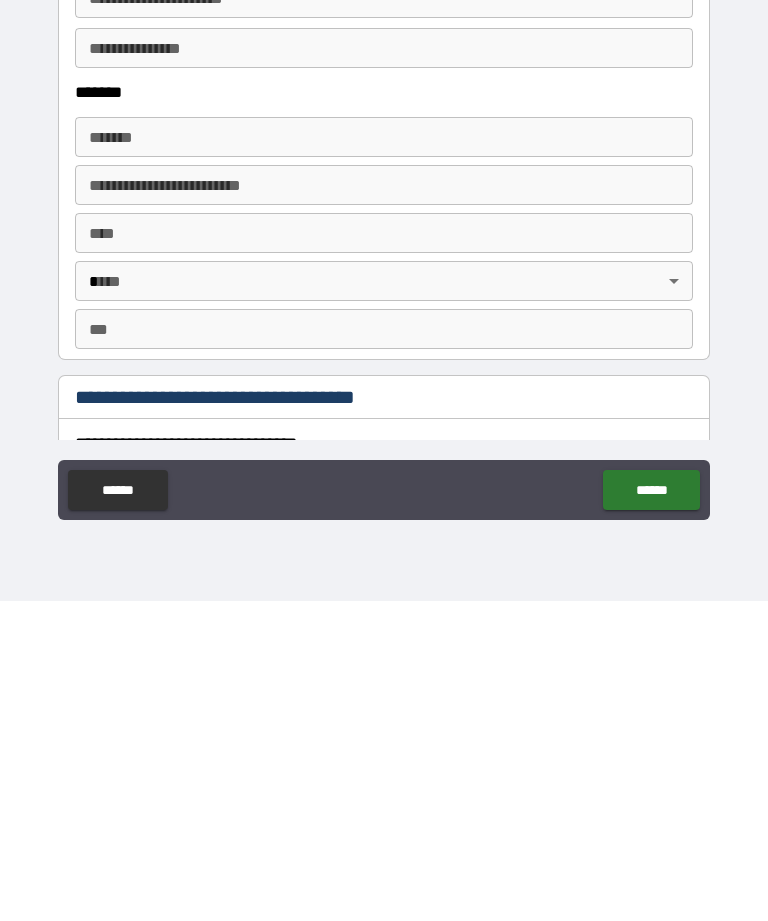 type on "**********" 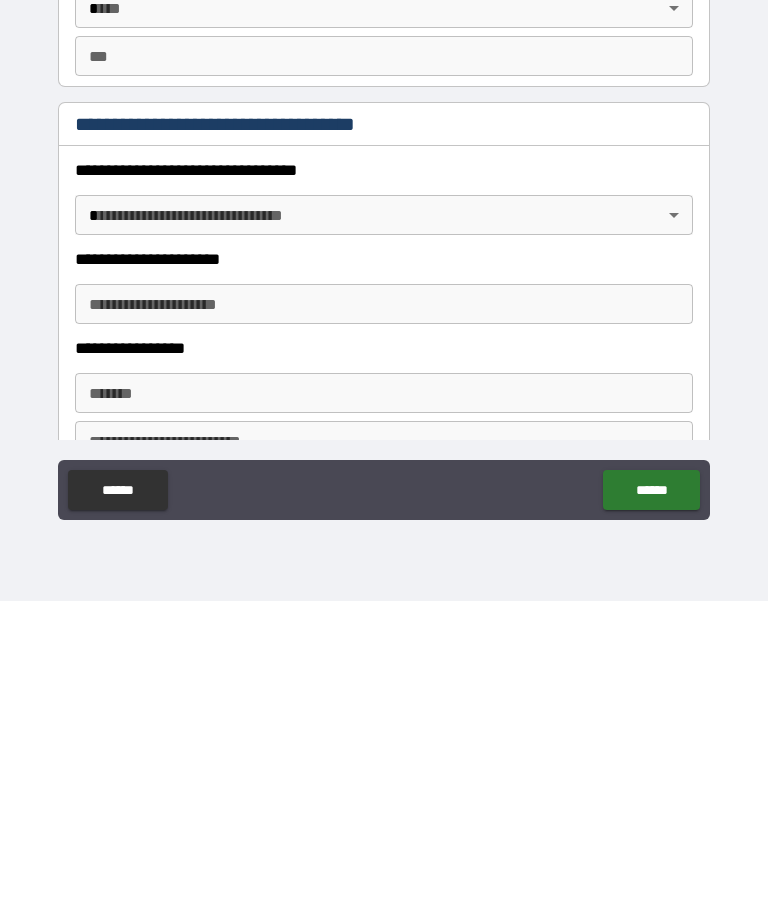 scroll, scrollTop: 1316, scrollLeft: 0, axis: vertical 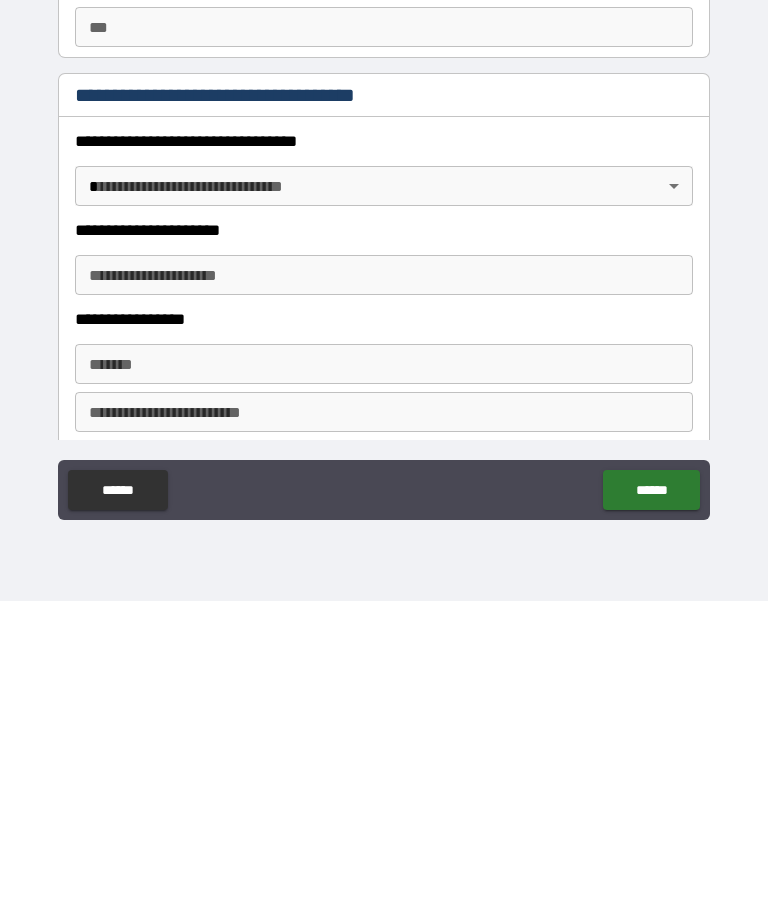 click on "**********" at bounding box center (384, 428) 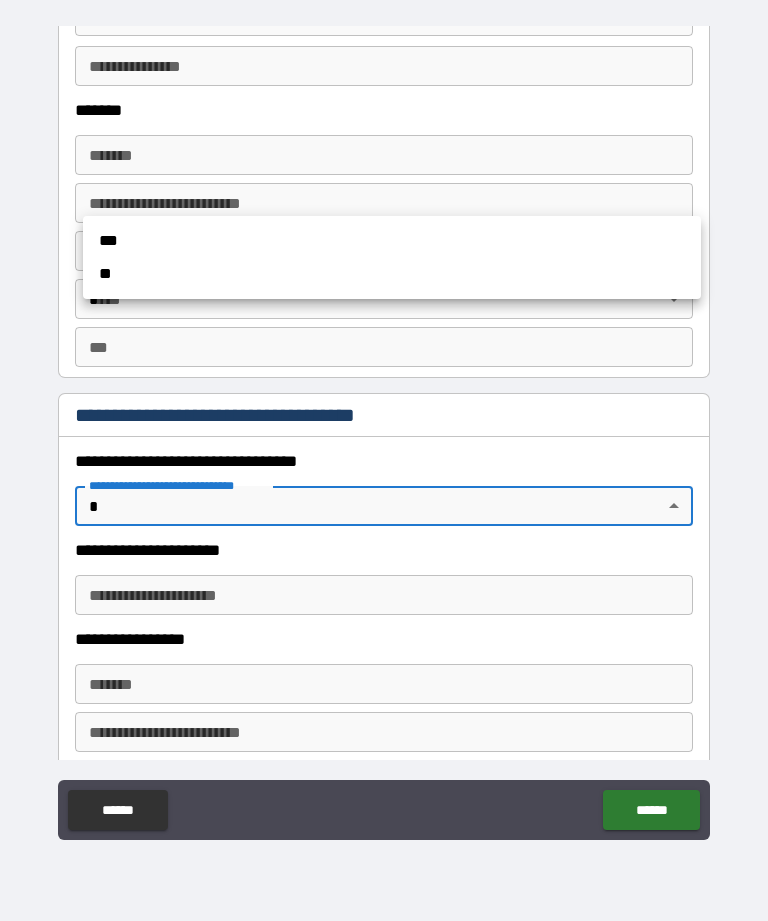click at bounding box center [384, 460] 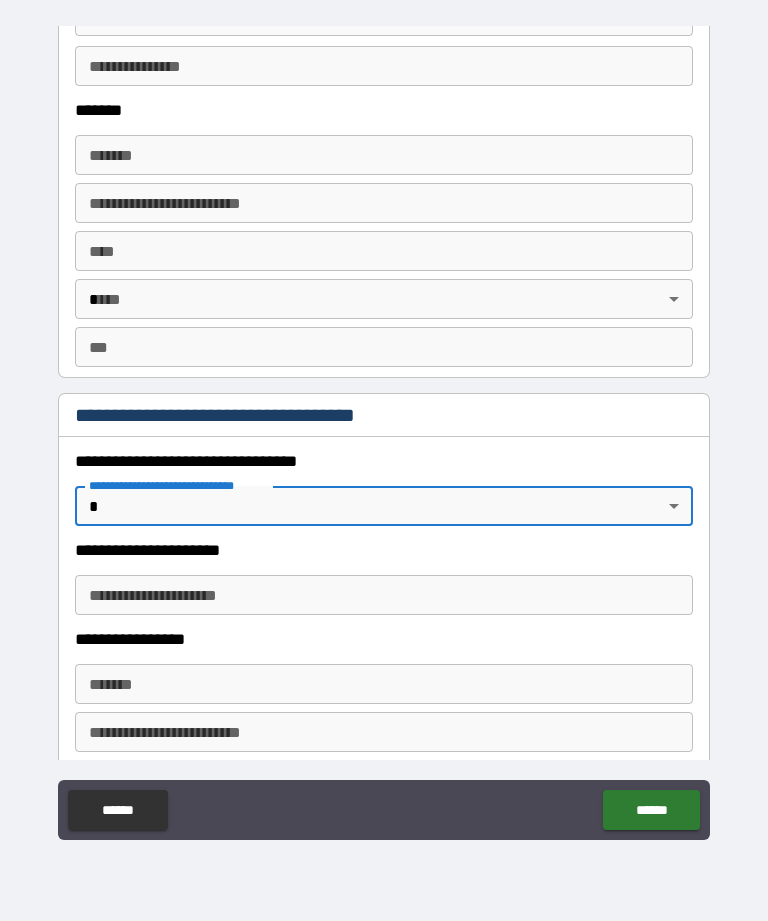 click on "**********" at bounding box center [384, 428] 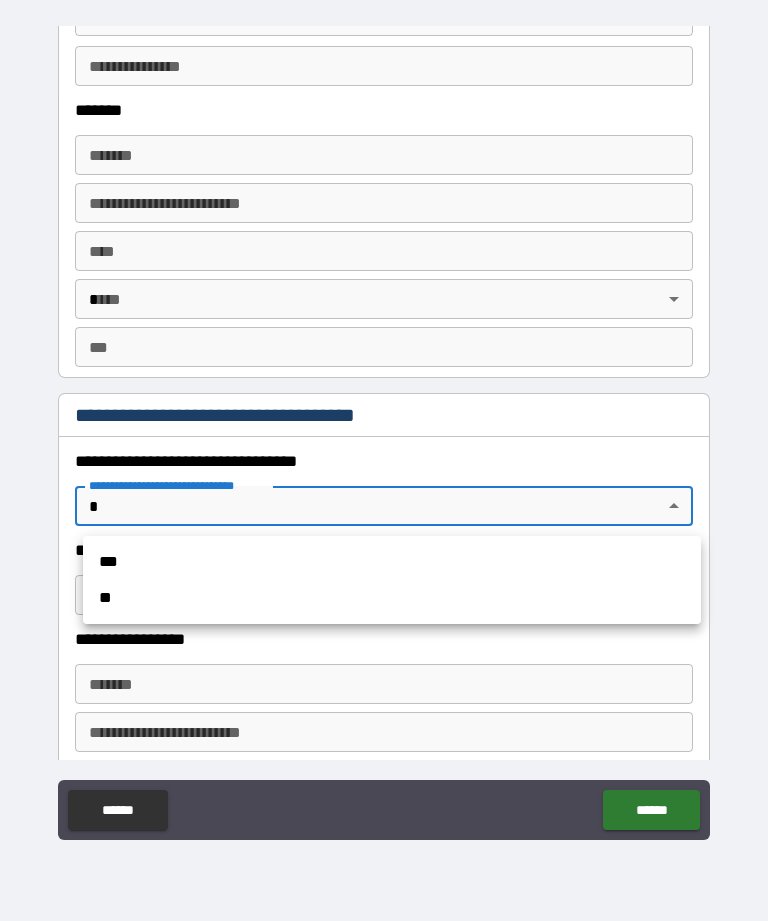 click on "***" at bounding box center (392, 562) 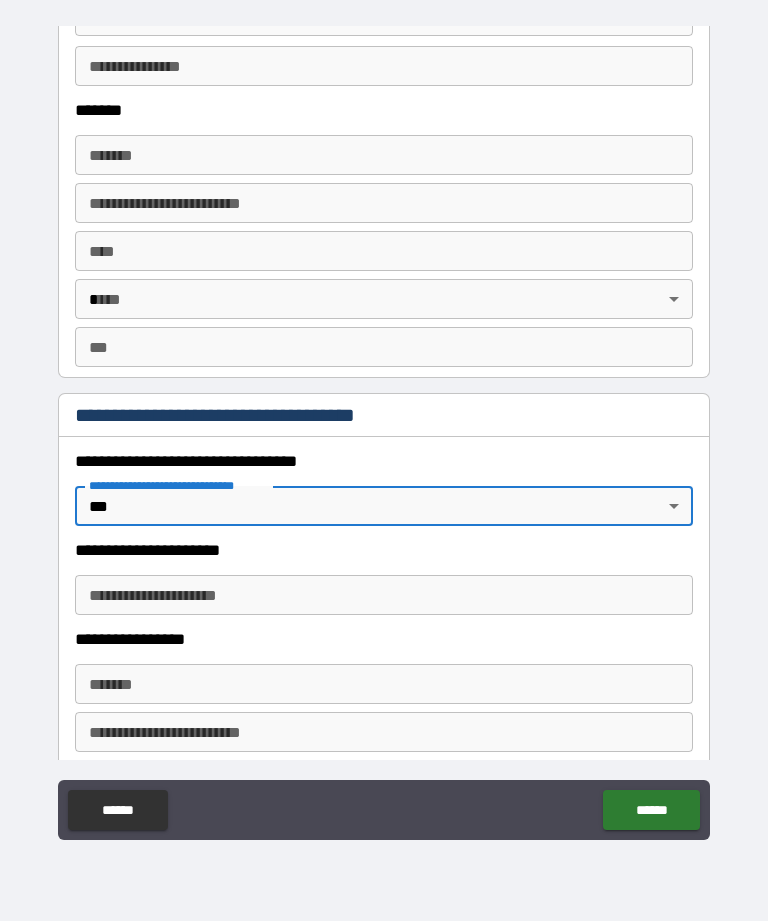click on "**********" at bounding box center (384, 595) 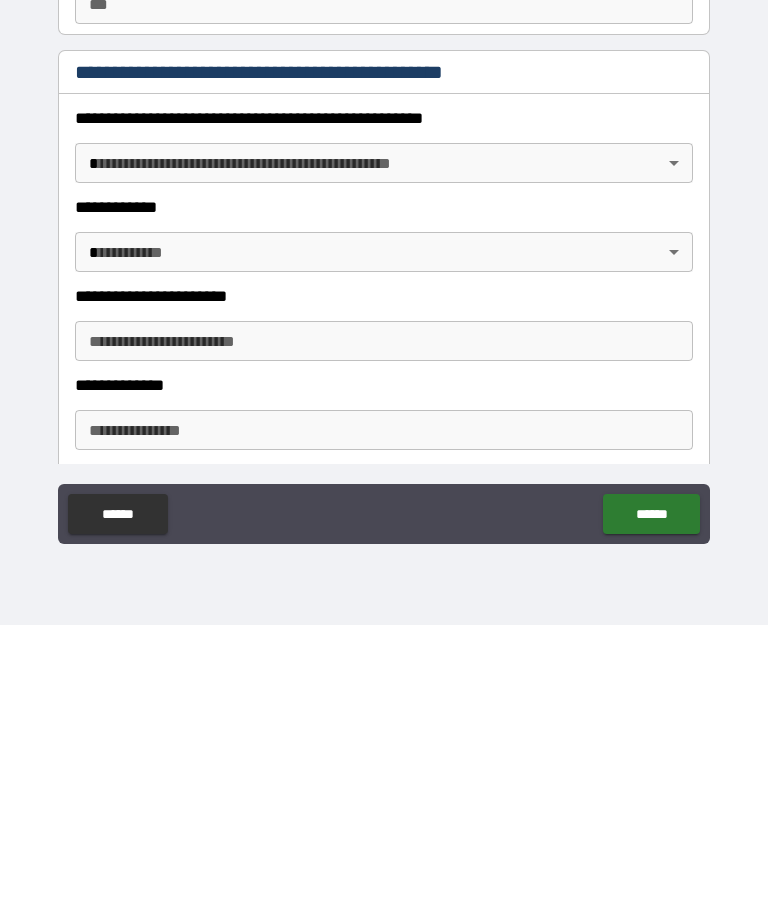 scroll, scrollTop: 1902, scrollLeft: 0, axis: vertical 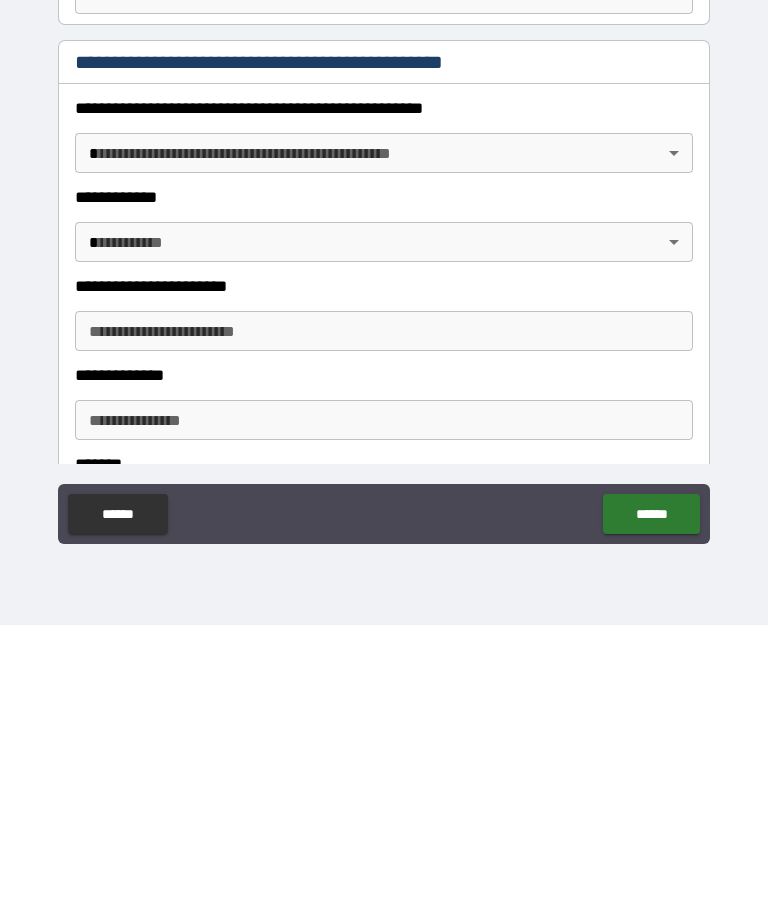 type on "**********" 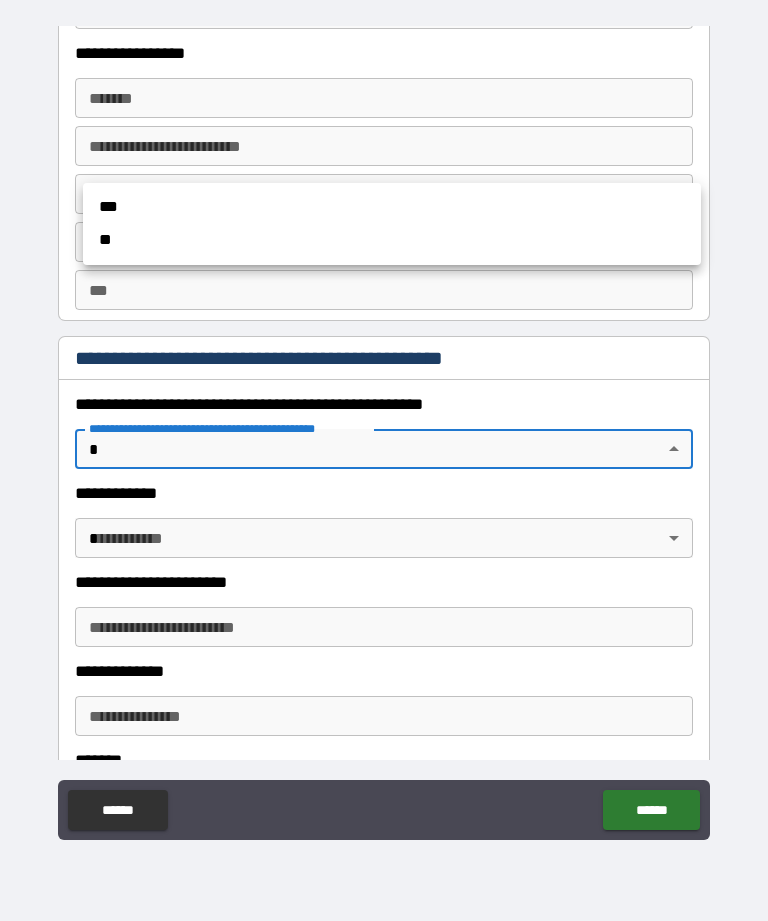 click on "**" at bounding box center [376, 240] 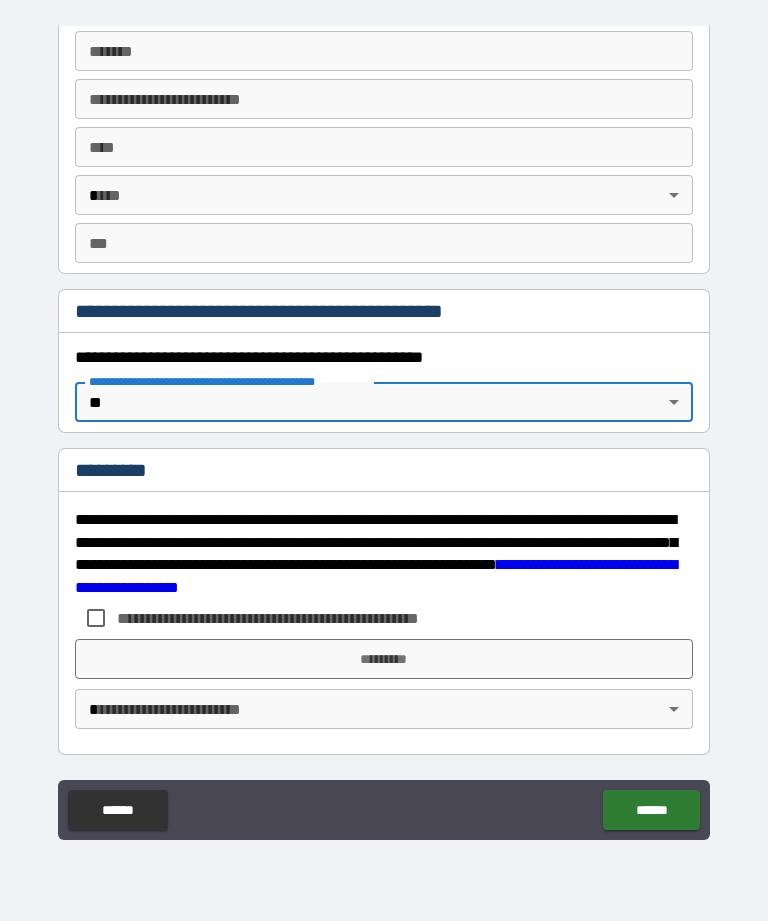 scroll, scrollTop: 1949, scrollLeft: 0, axis: vertical 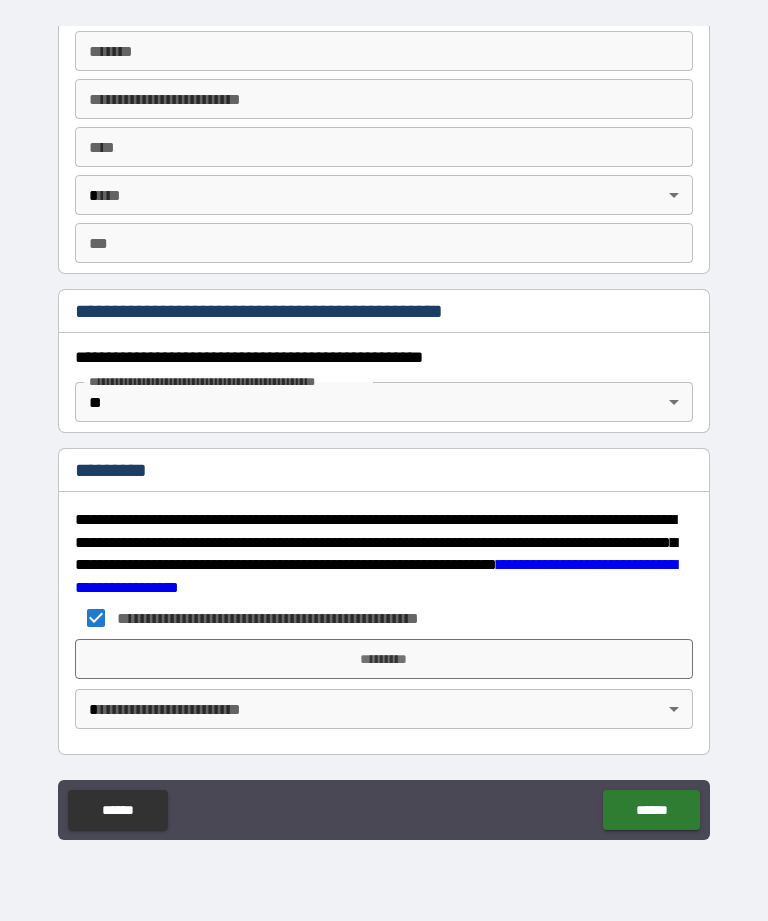click on "*********" at bounding box center [384, 659] 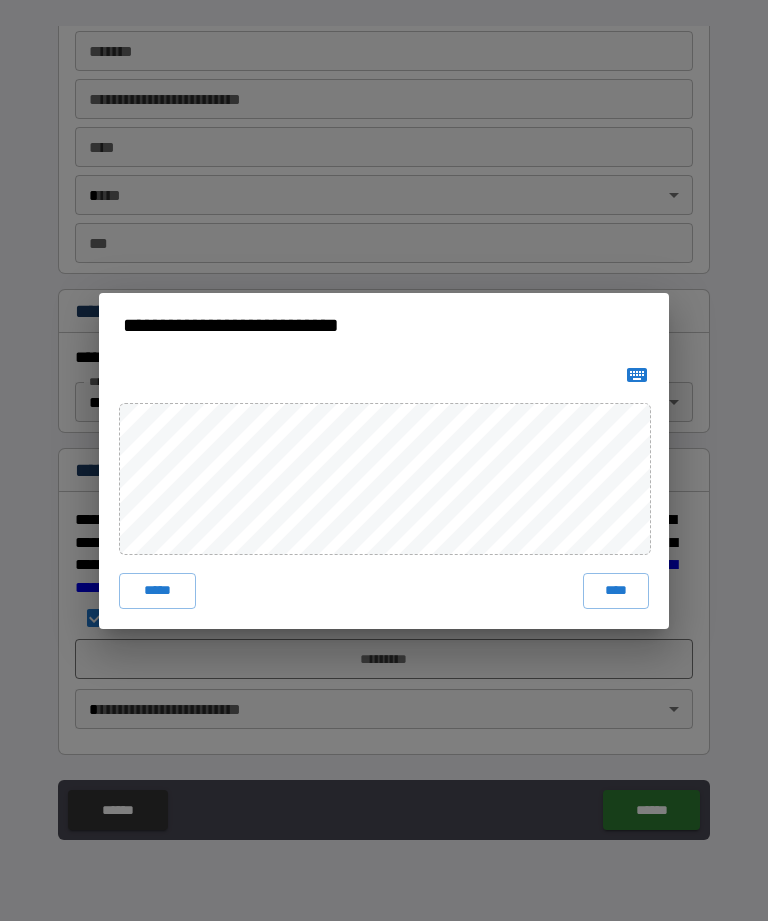 click on "****" at bounding box center (616, 591) 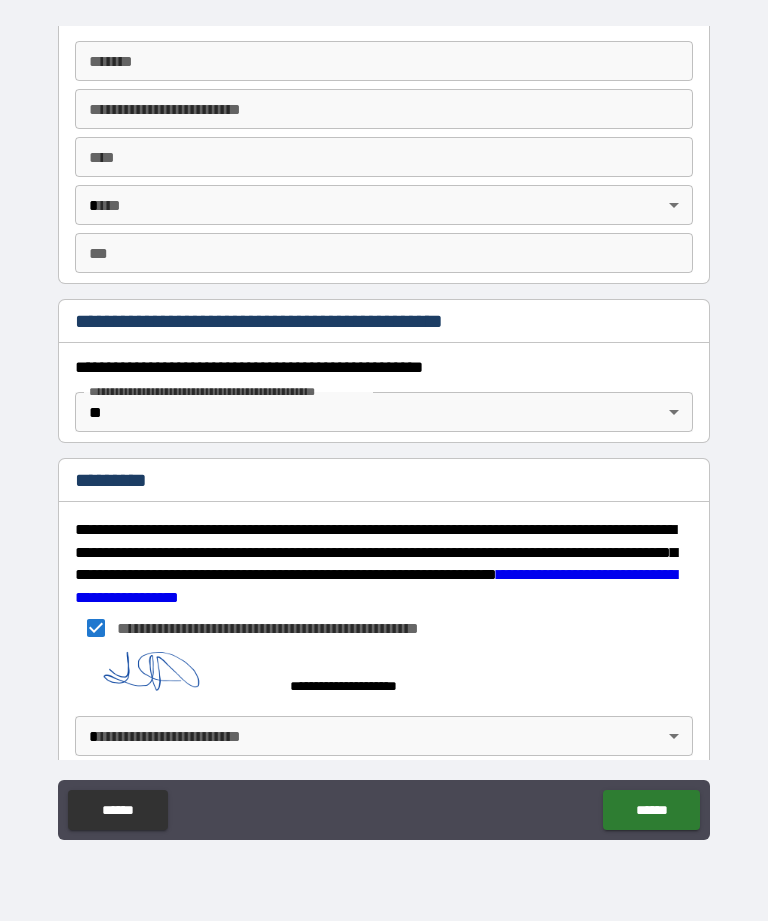click on "******" at bounding box center (651, 810) 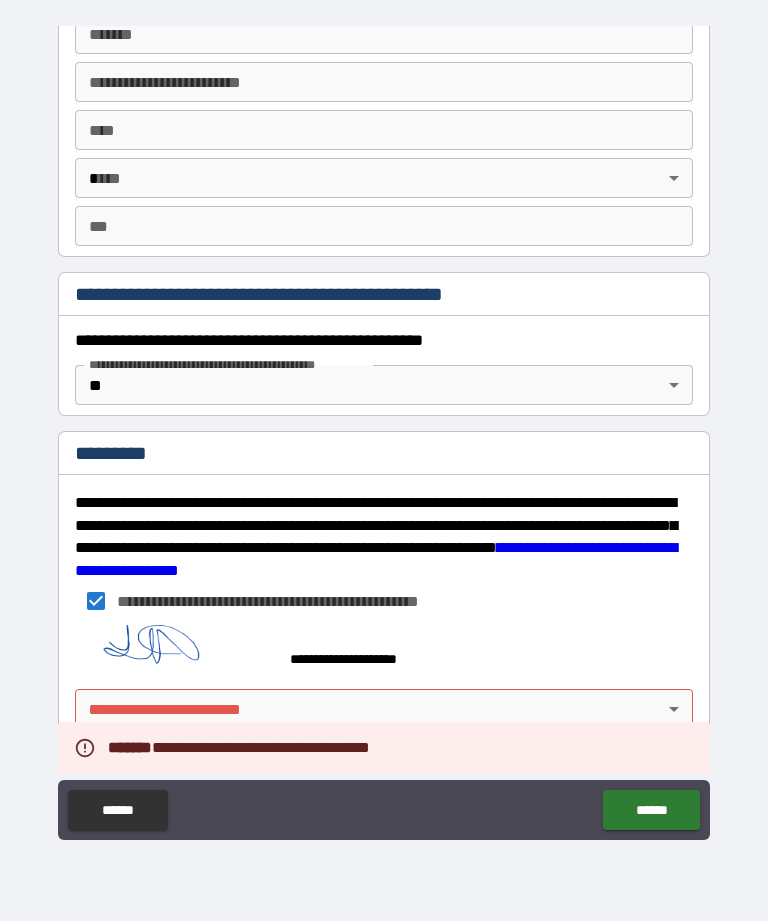 scroll, scrollTop: 1966, scrollLeft: 0, axis: vertical 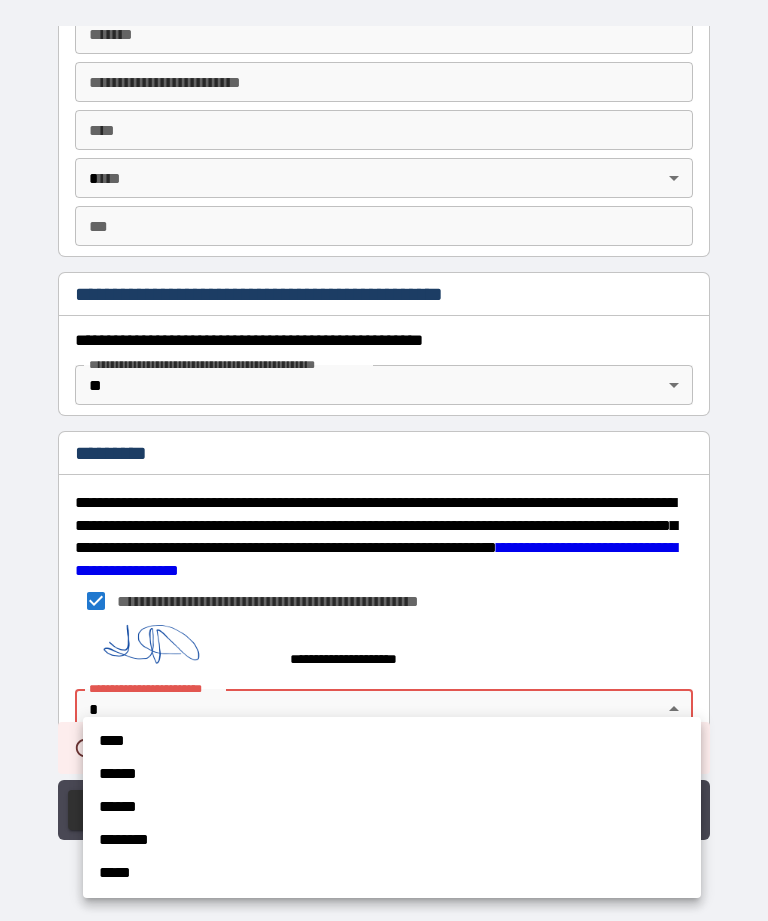 click on "****" at bounding box center [377, 741] 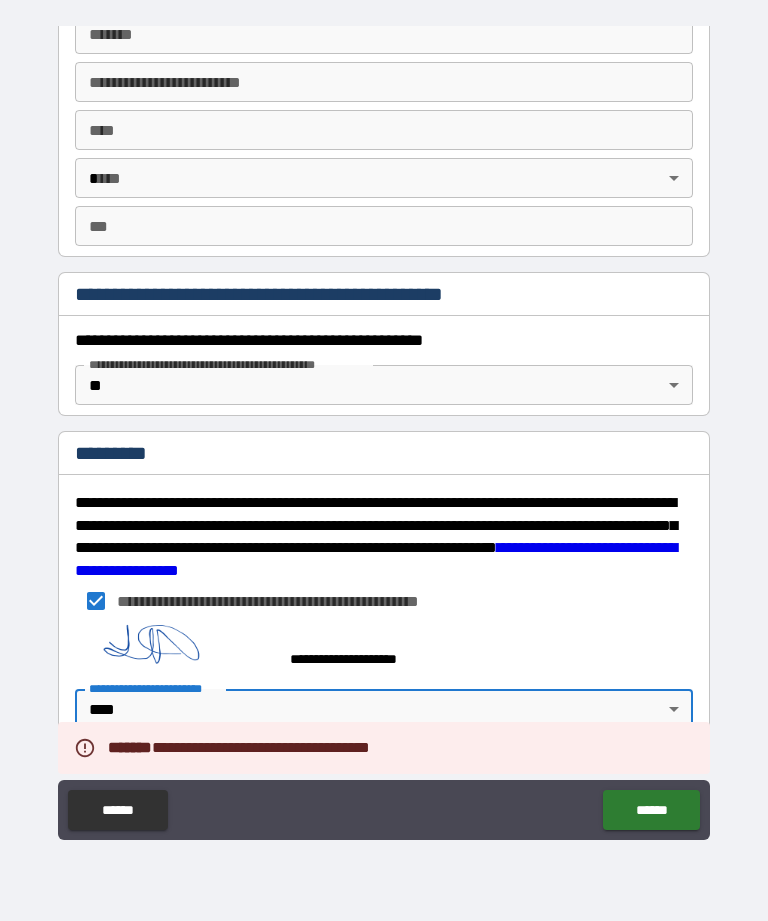 click on "**********" at bounding box center (384, 428) 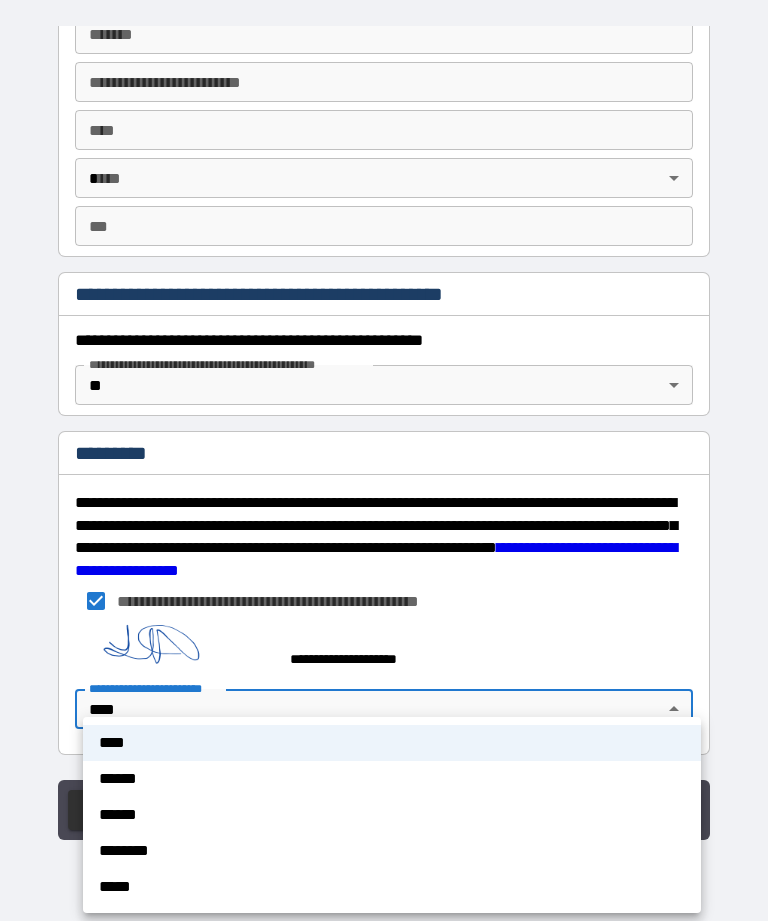 click on "******" at bounding box center [392, 779] 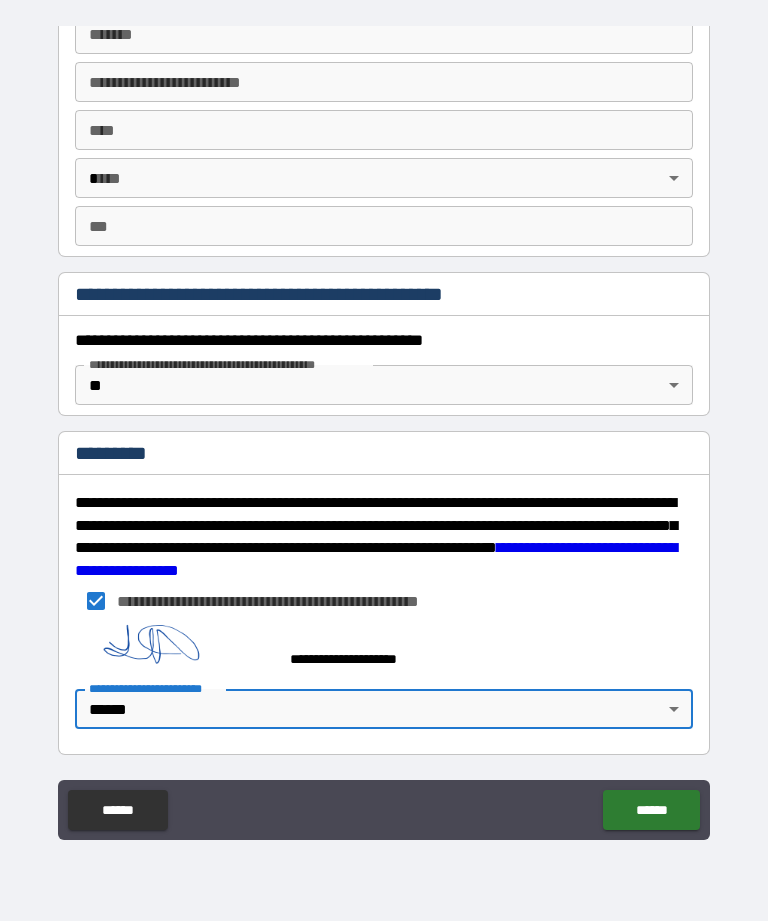 click on "******" at bounding box center [651, 810] 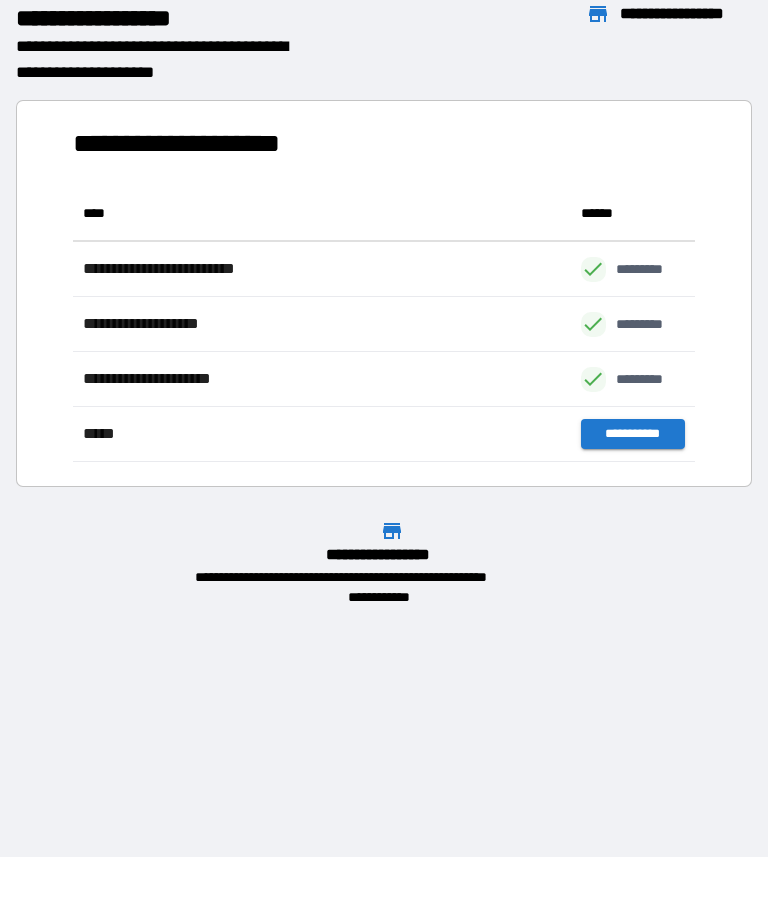 scroll, scrollTop: 1, scrollLeft: 1, axis: both 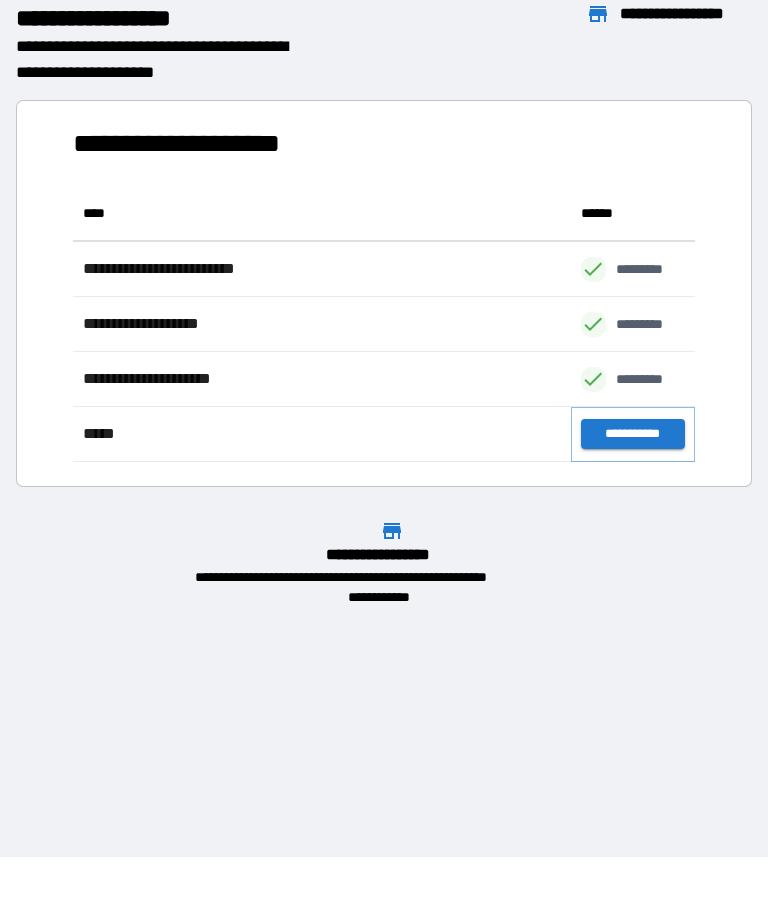 click on "**********" at bounding box center (633, 434) 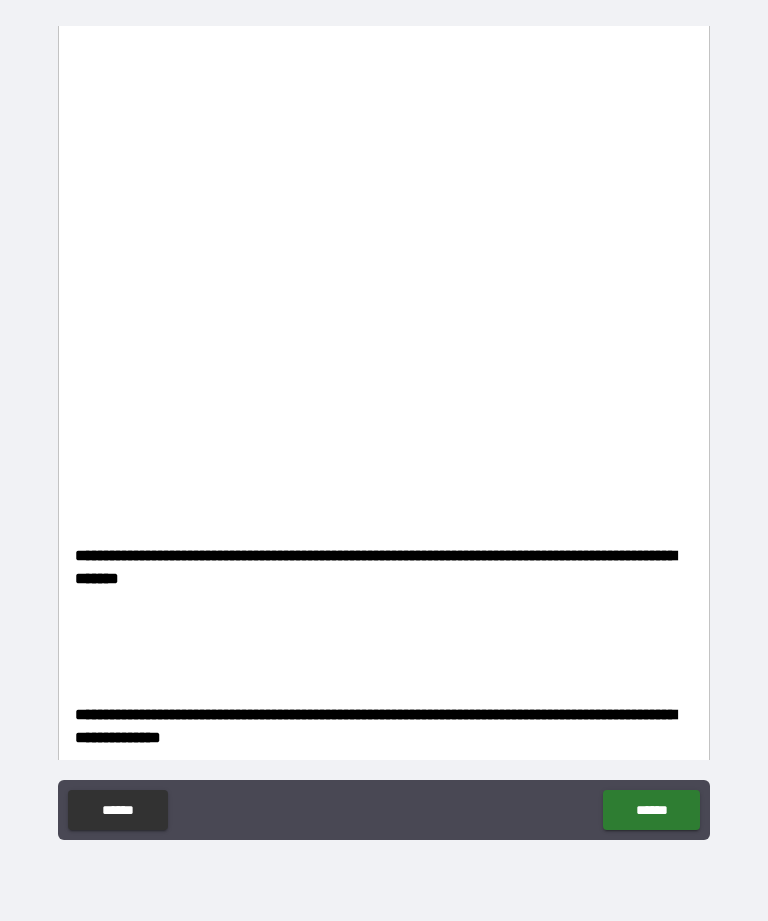 scroll, scrollTop: 6854, scrollLeft: 0, axis: vertical 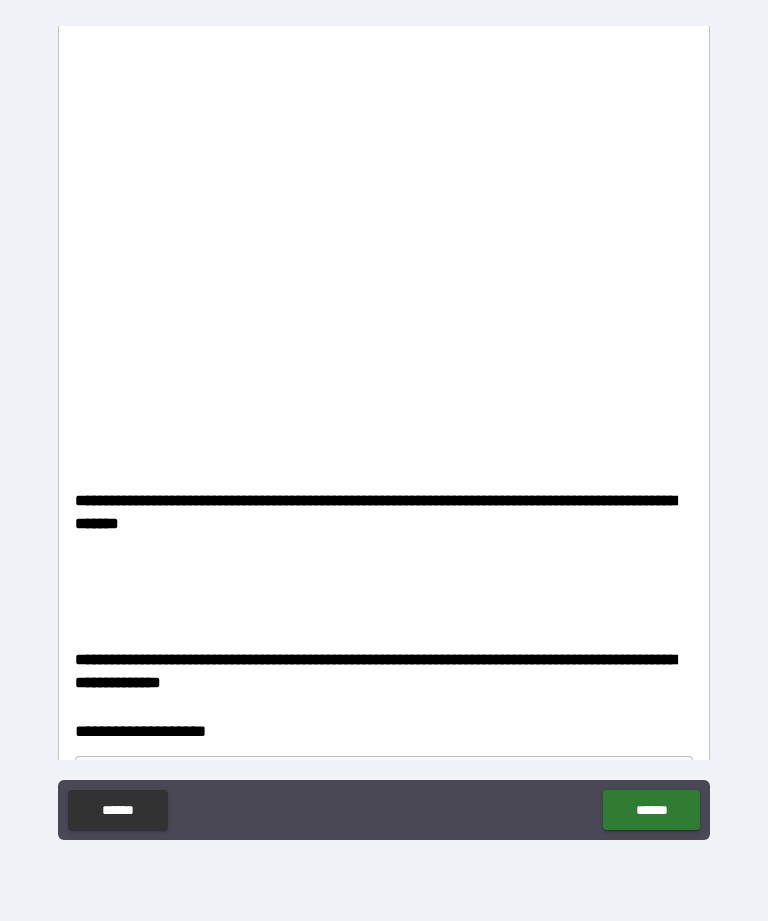 click on "******" at bounding box center (651, 810) 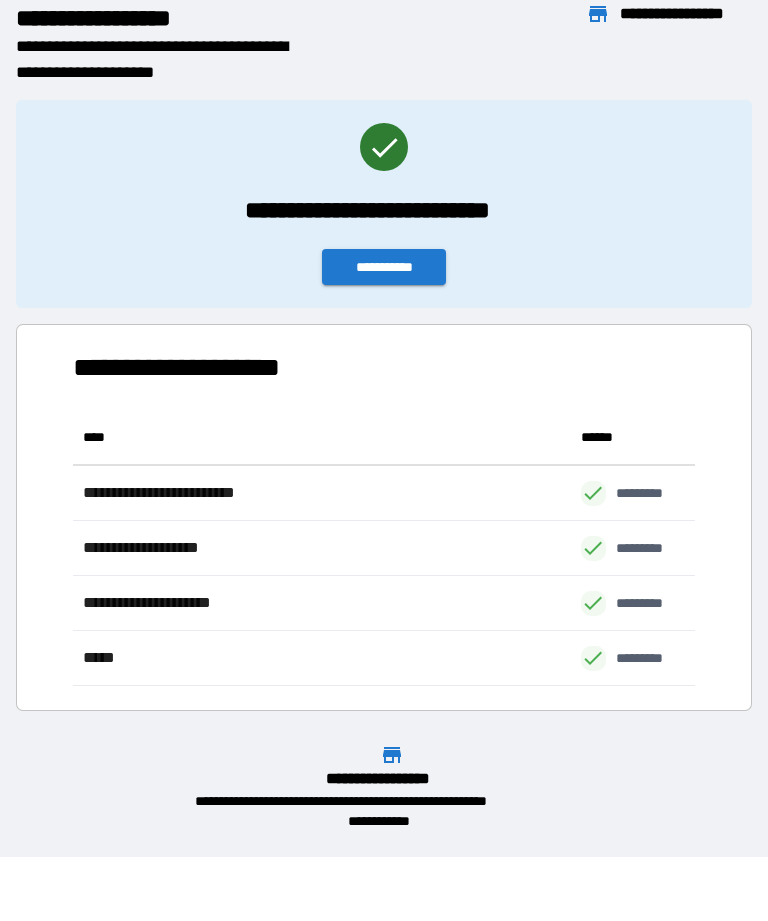 scroll, scrollTop: 276, scrollLeft: 622, axis: both 